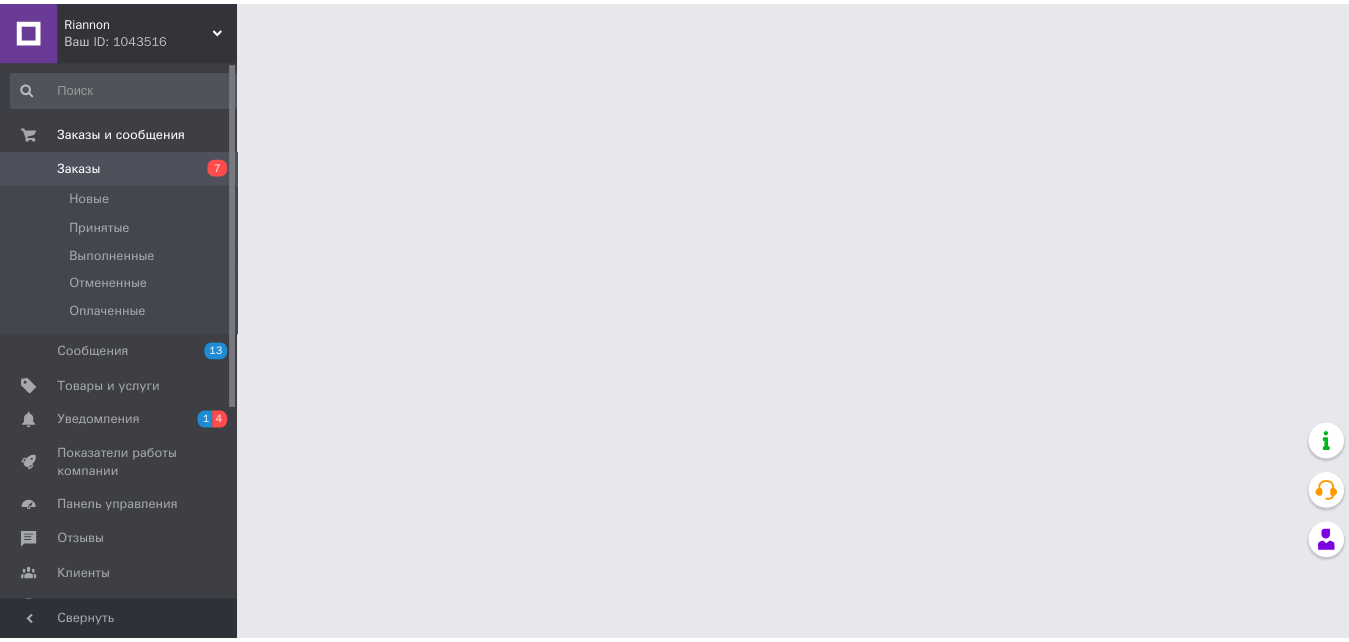 scroll, scrollTop: 0, scrollLeft: 0, axis: both 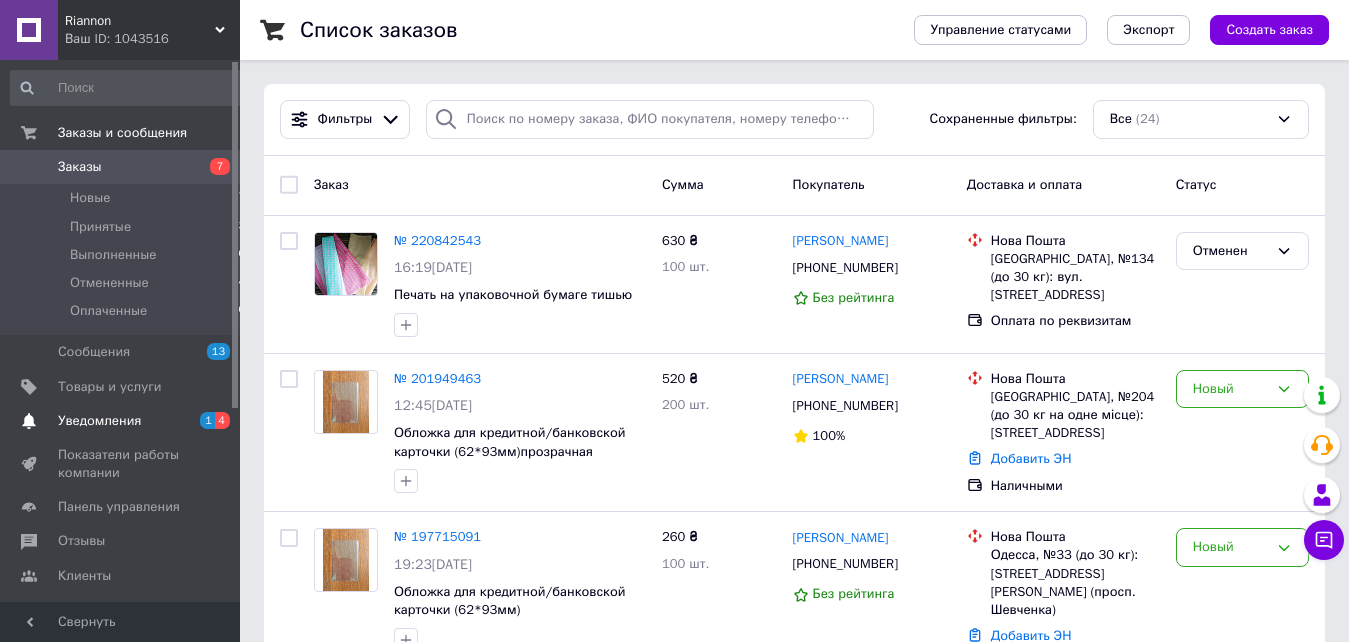 click on "Уведомления" at bounding box center [99, 421] 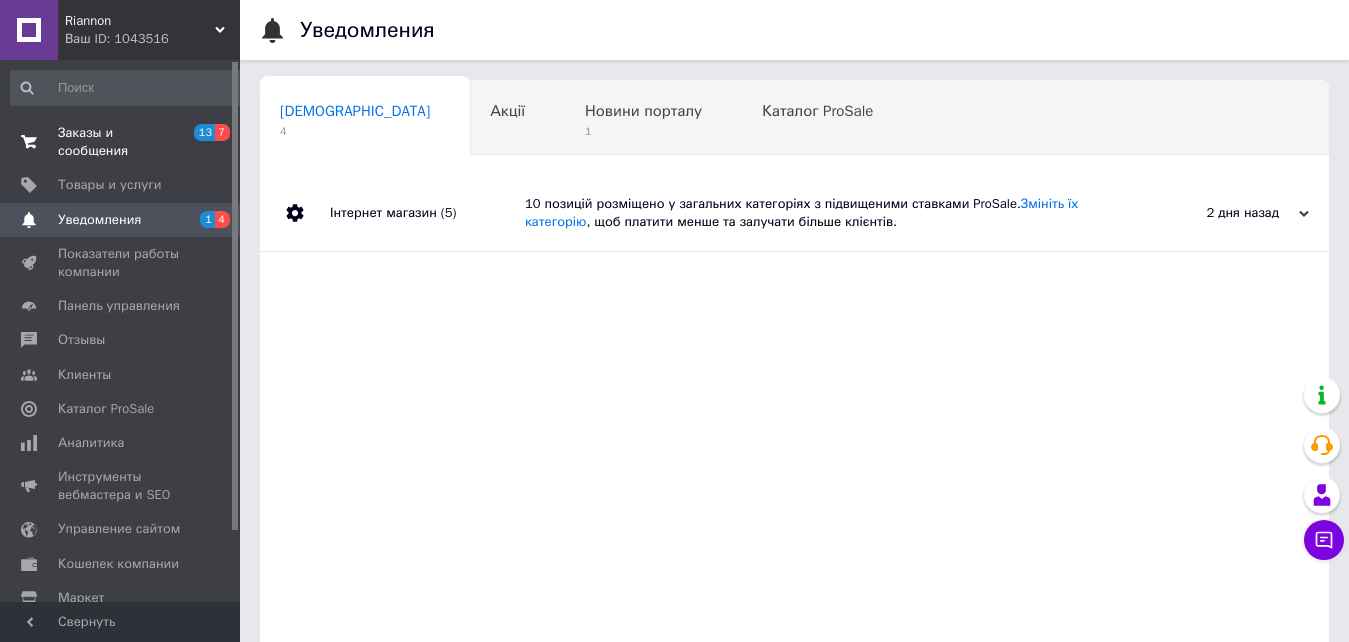 click on "Заказы и сообщения" at bounding box center (121, 142) 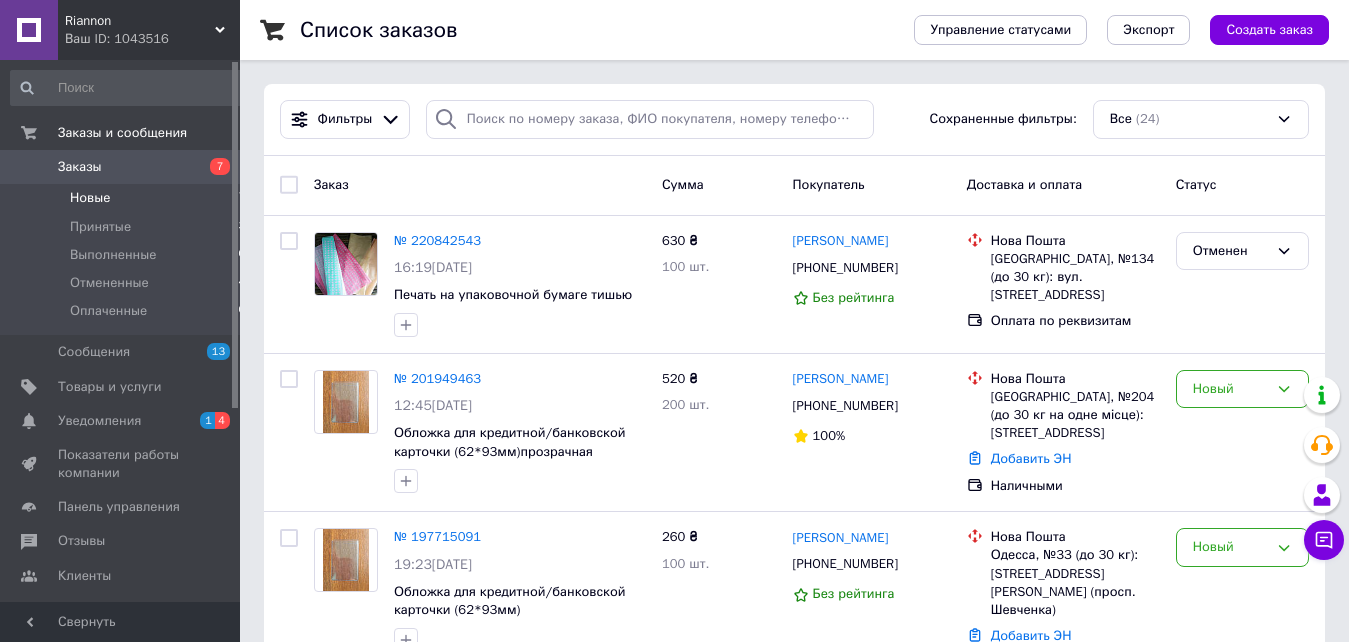 click on "Новые" at bounding box center (90, 198) 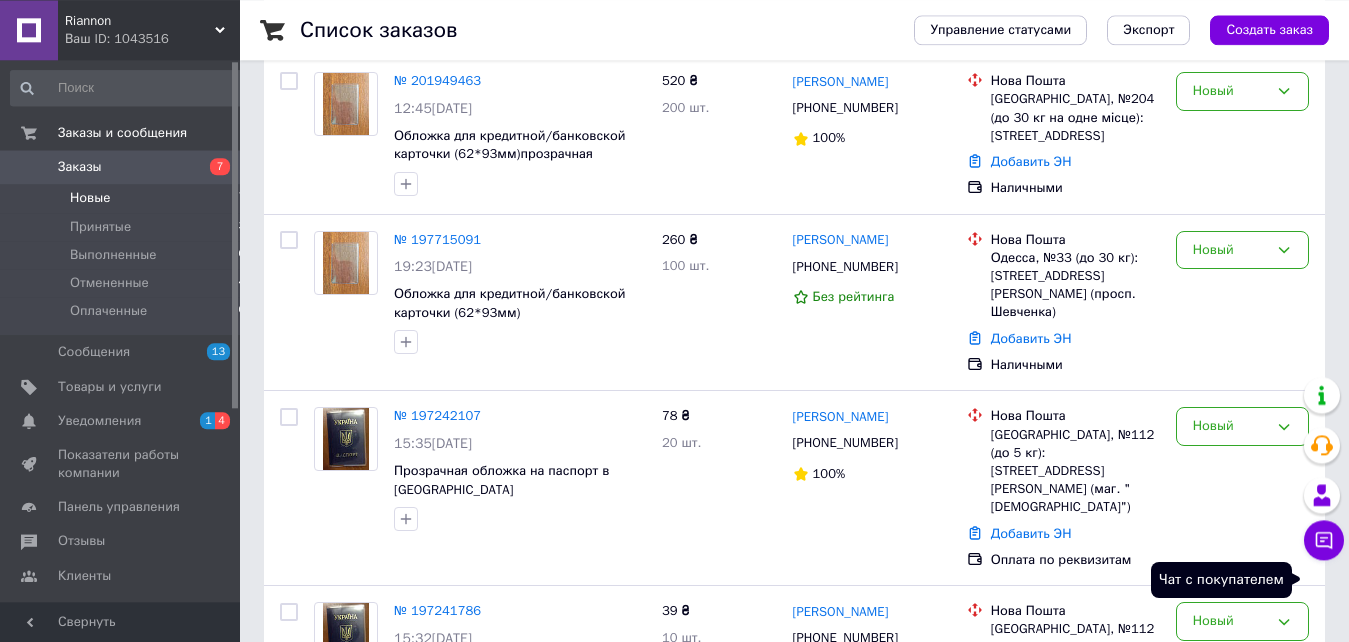 scroll, scrollTop: 270, scrollLeft: 0, axis: vertical 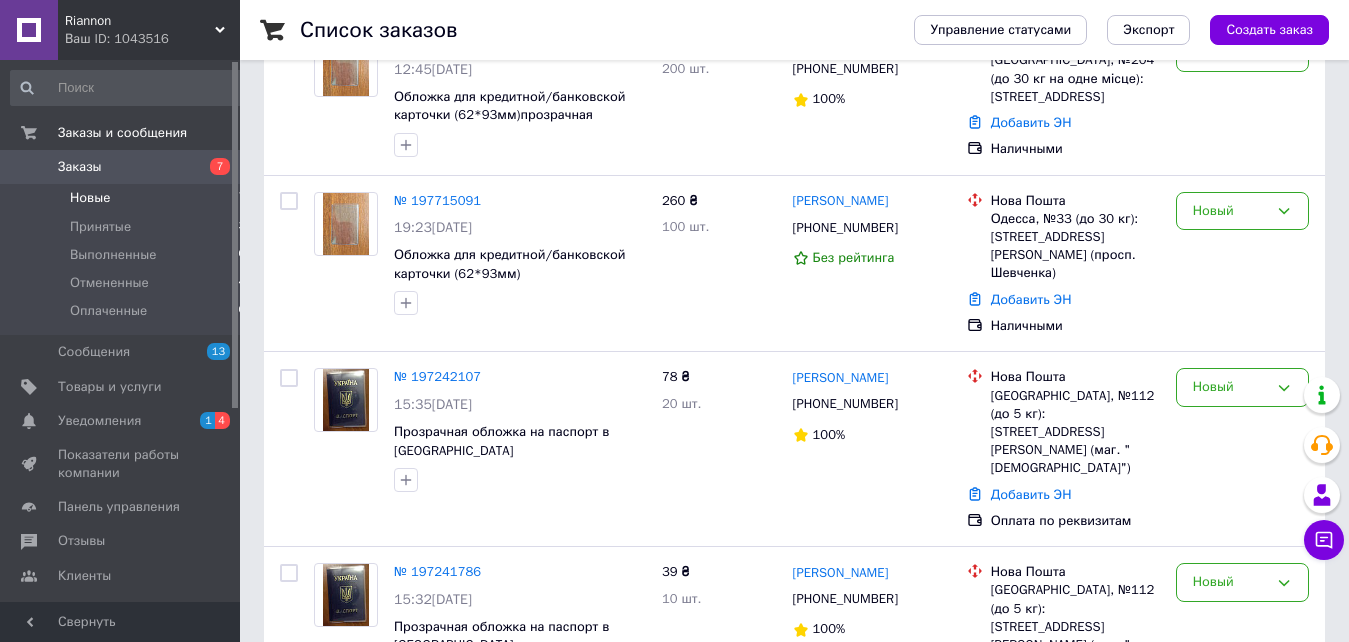 click on "Новые" at bounding box center [90, 198] 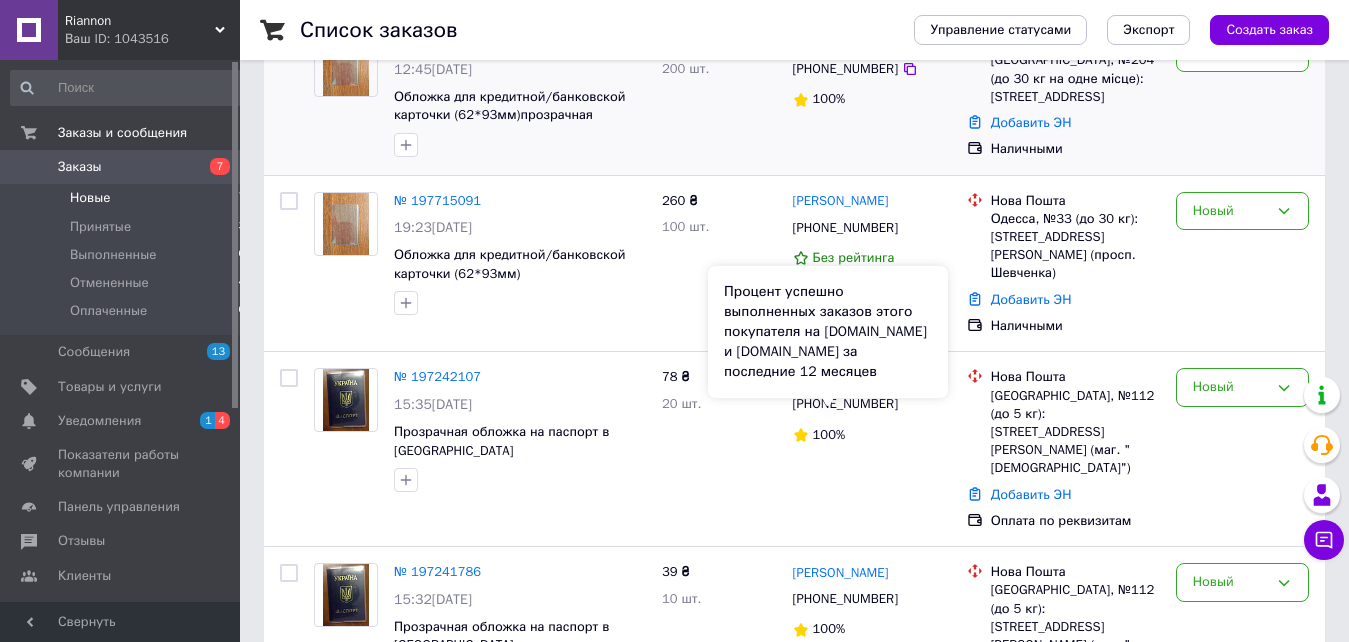scroll, scrollTop: 0, scrollLeft: 0, axis: both 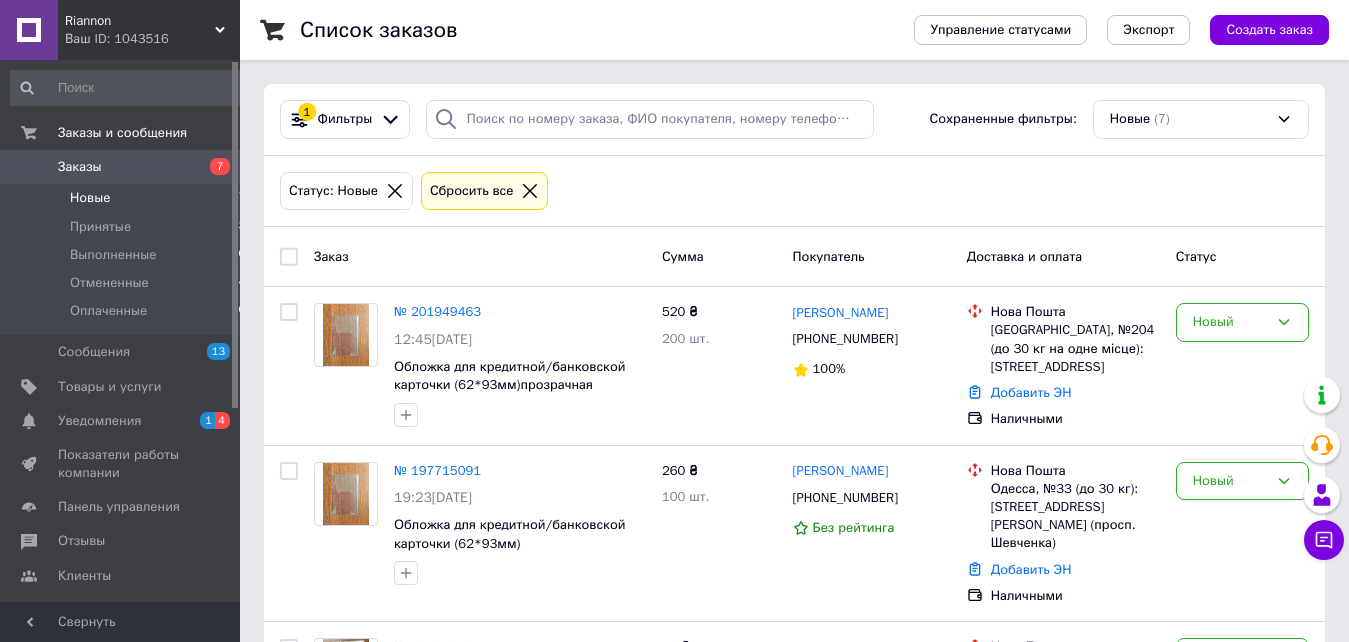 click on "Заказы" at bounding box center (80, 167) 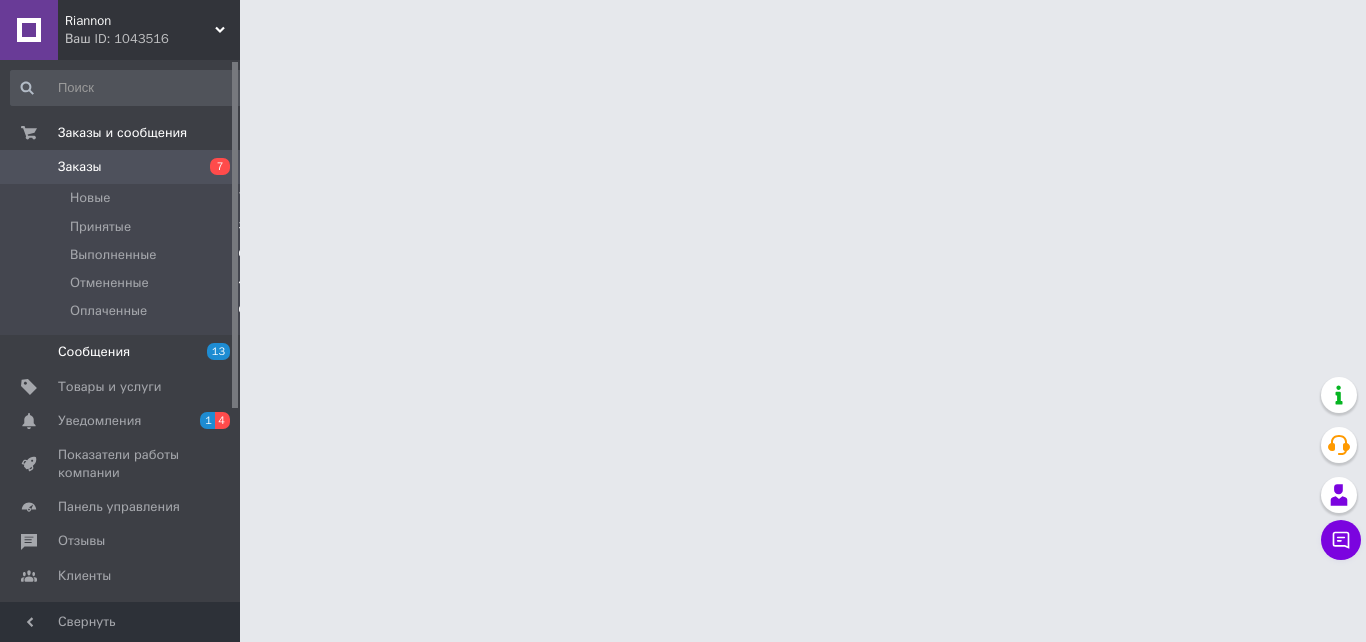 click on "Сообщения" at bounding box center (94, 352) 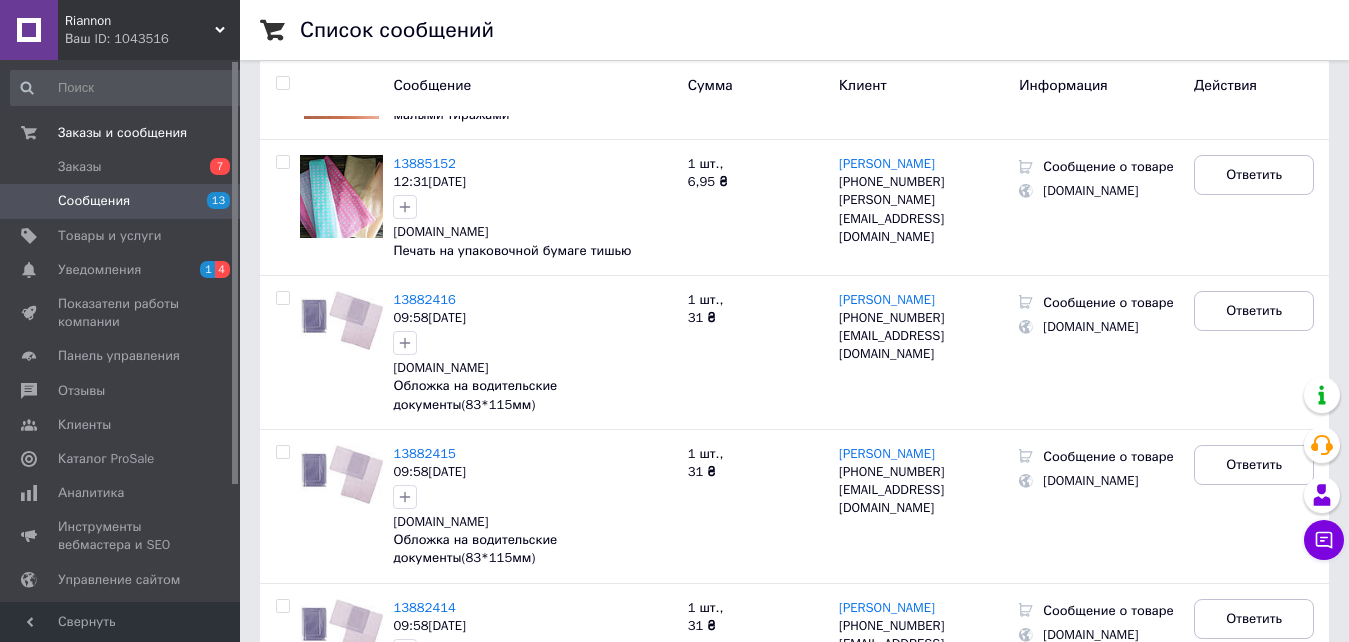 scroll, scrollTop: 2460, scrollLeft: 0, axis: vertical 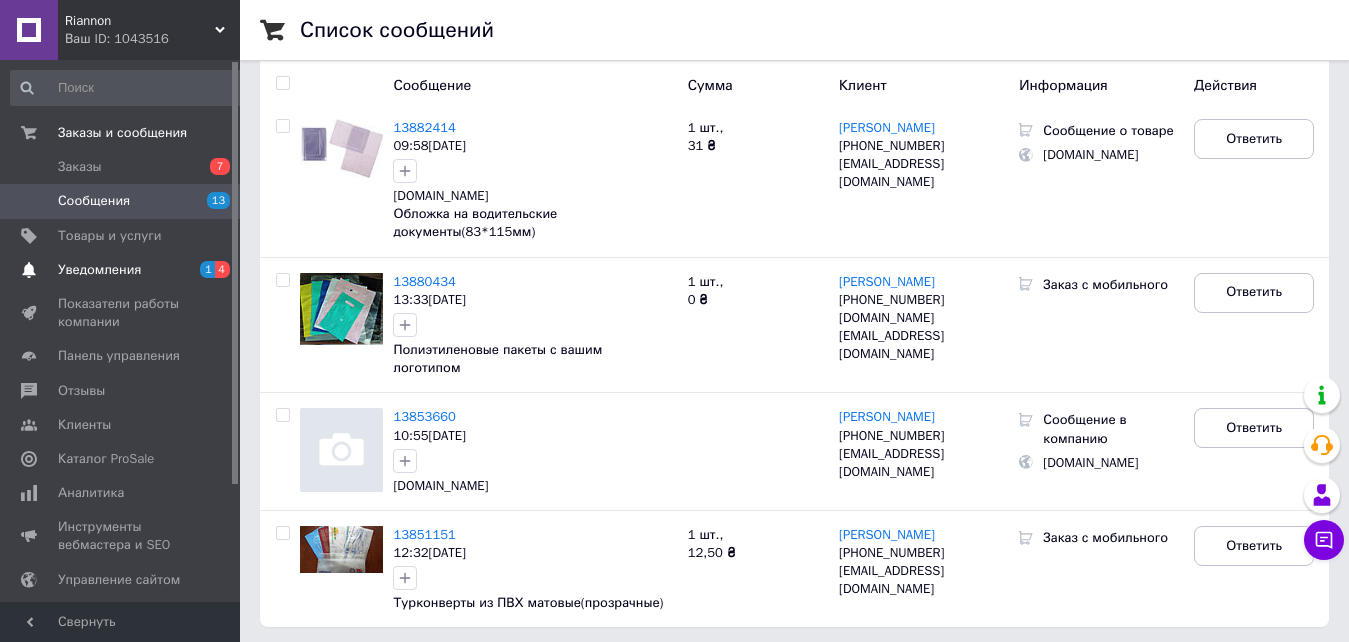 click on "Уведомления" at bounding box center (99, 270) 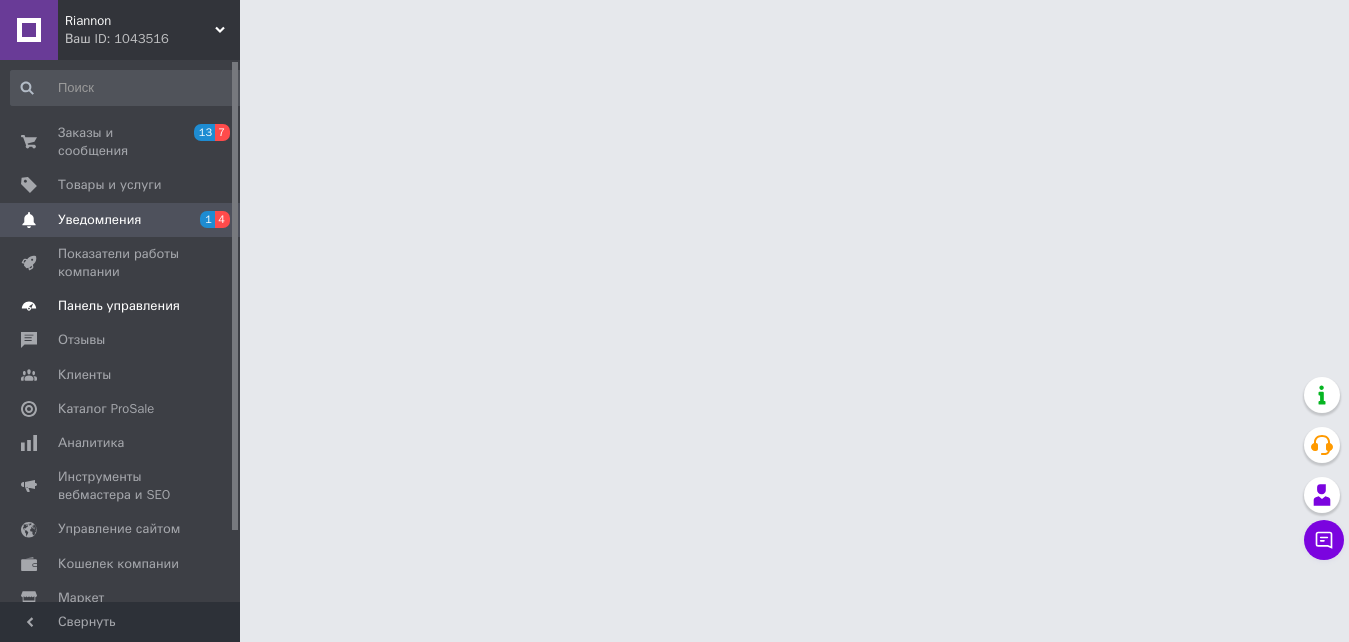 scroll, scrollTop: 0, scrollLeft: 0, axis: both 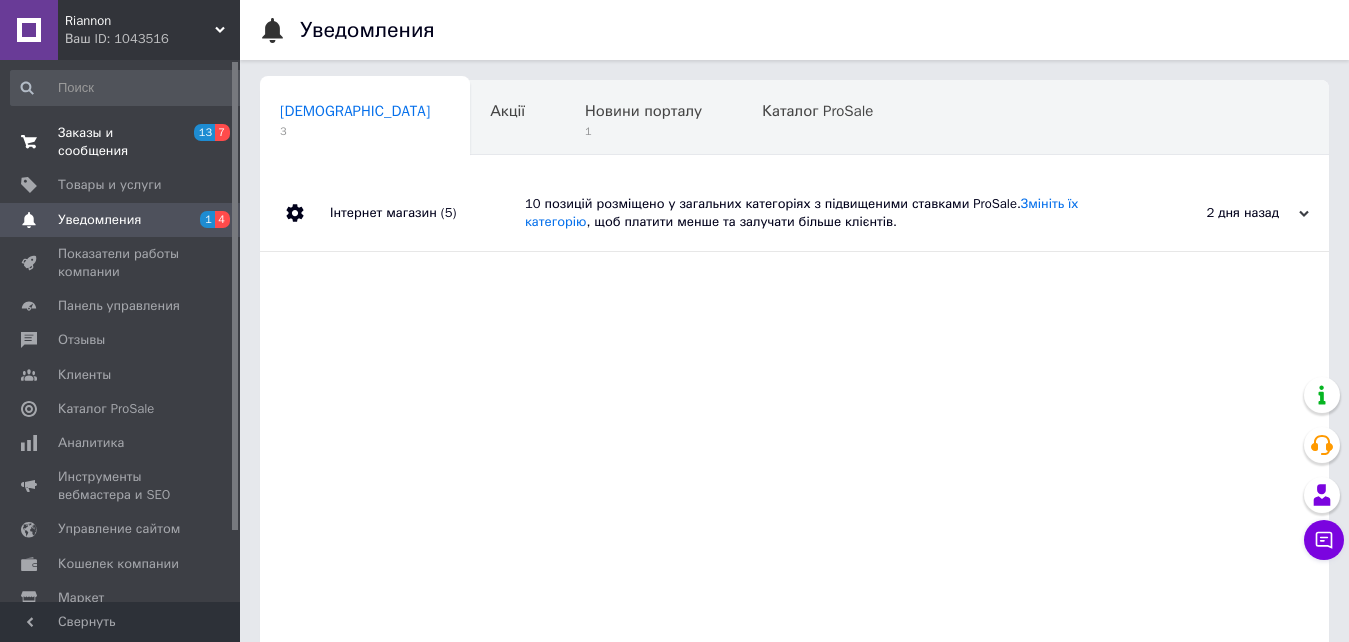 click on "Заказы и сообщения" at bounding box center (121, 142) 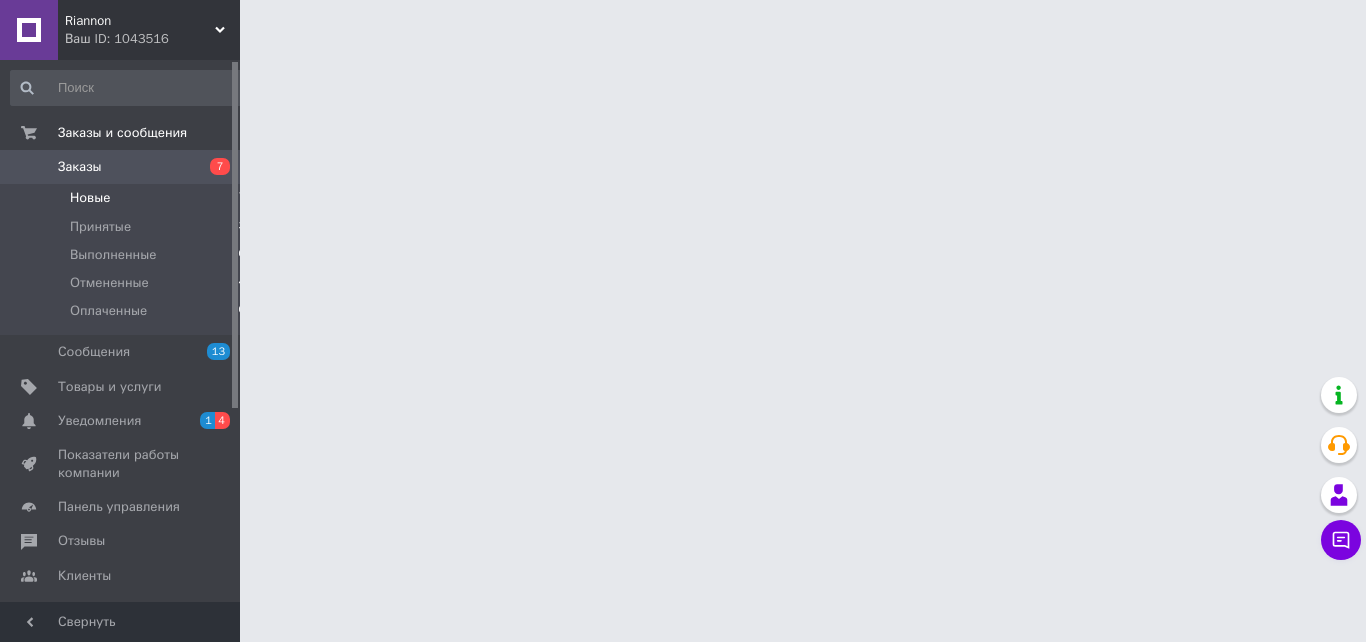 click on "Новые 7" at bounding box center (128, 198) 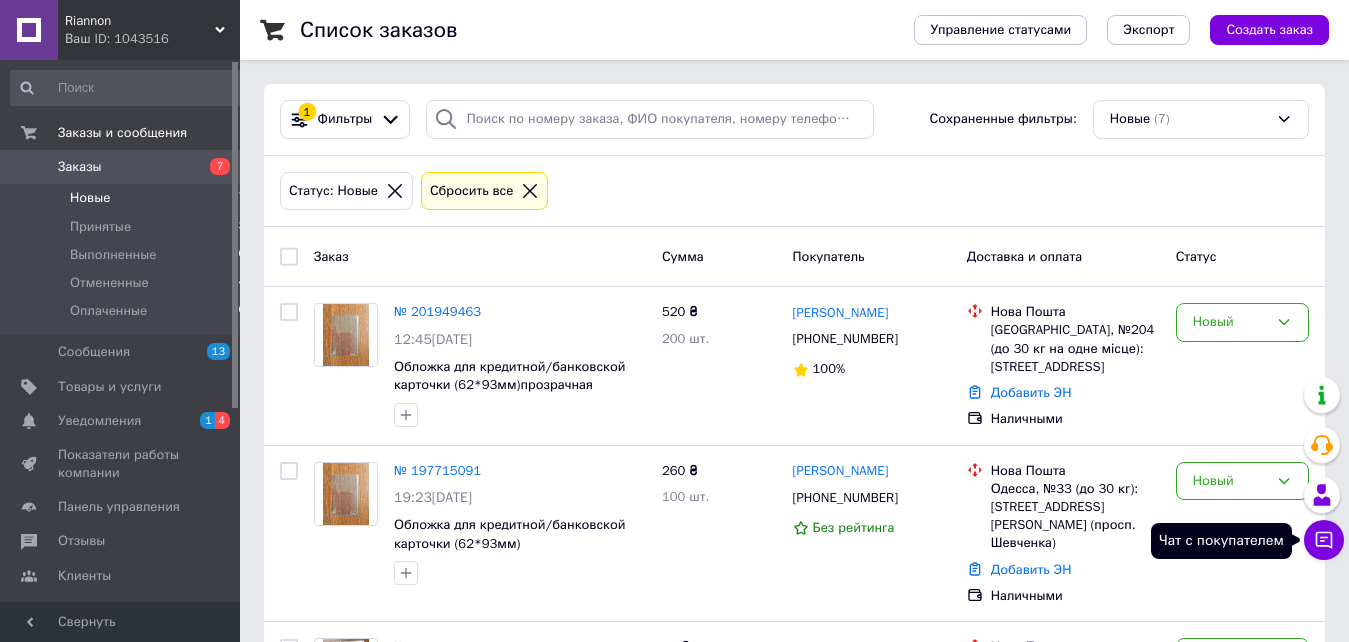 click 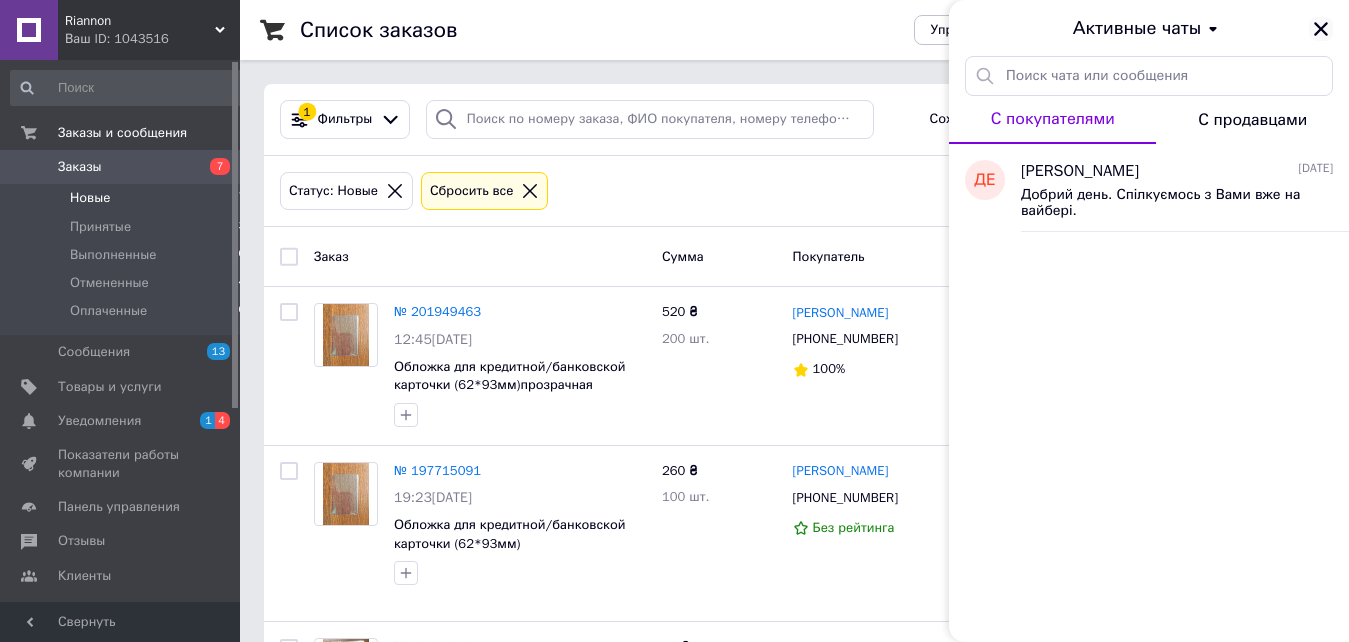 click 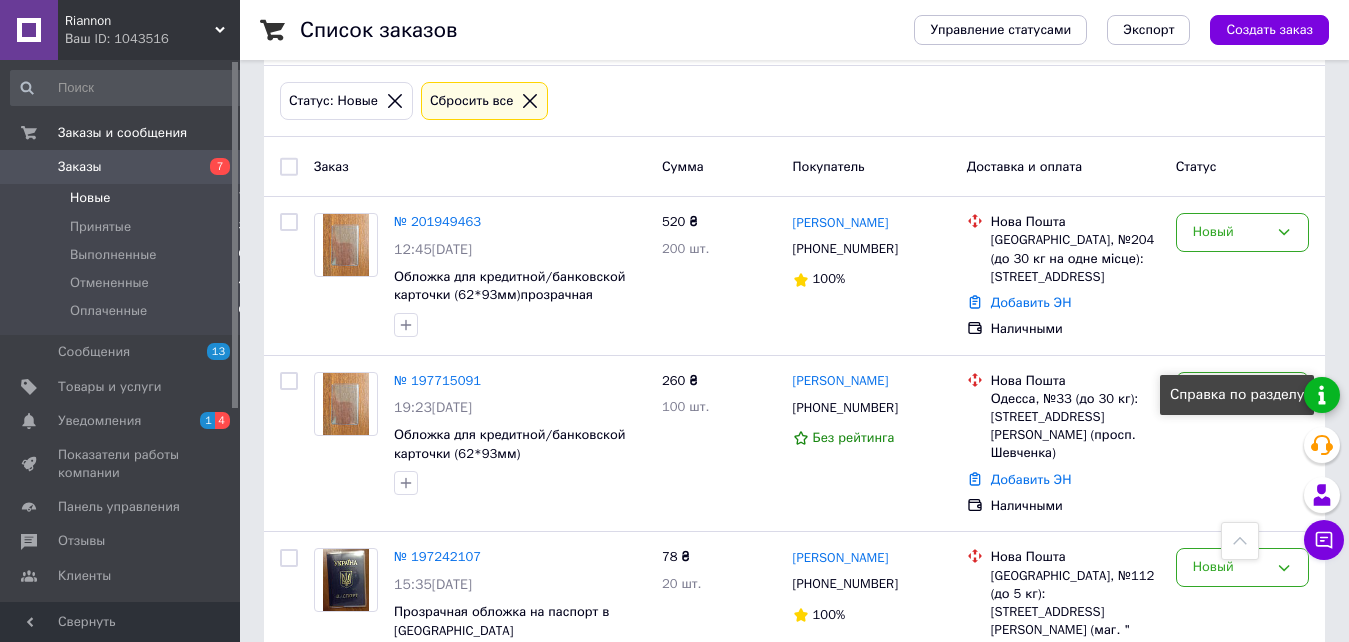 scroll, scrollTop: 0, scrollLeft: 0, axis: both 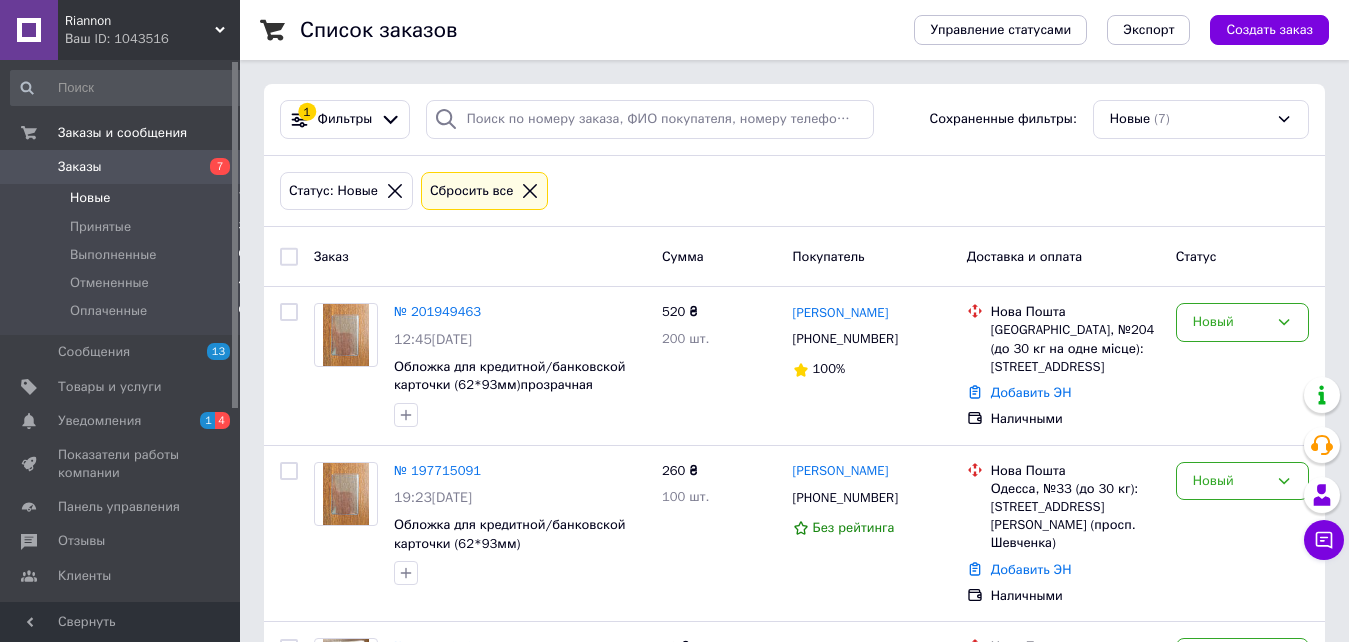 click on "Заказы" at bounding box center (80, 167) 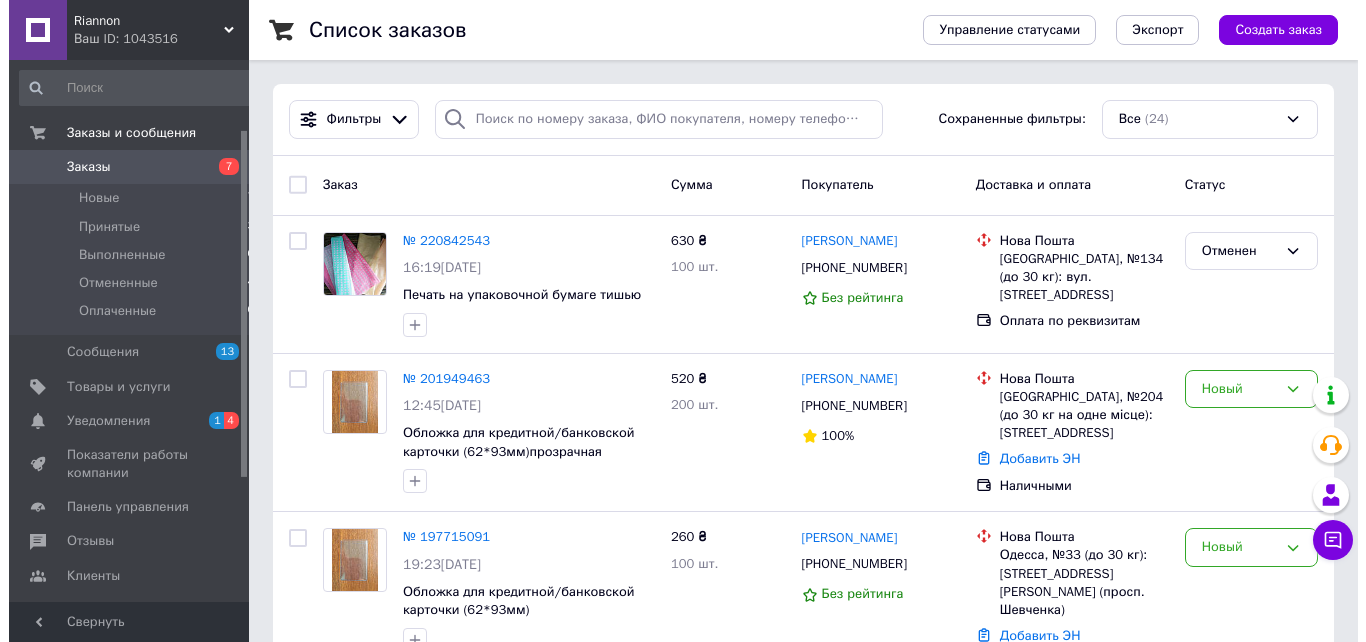 scroll, scrollTop: 204, scrollLeft: 0, axis: vertical 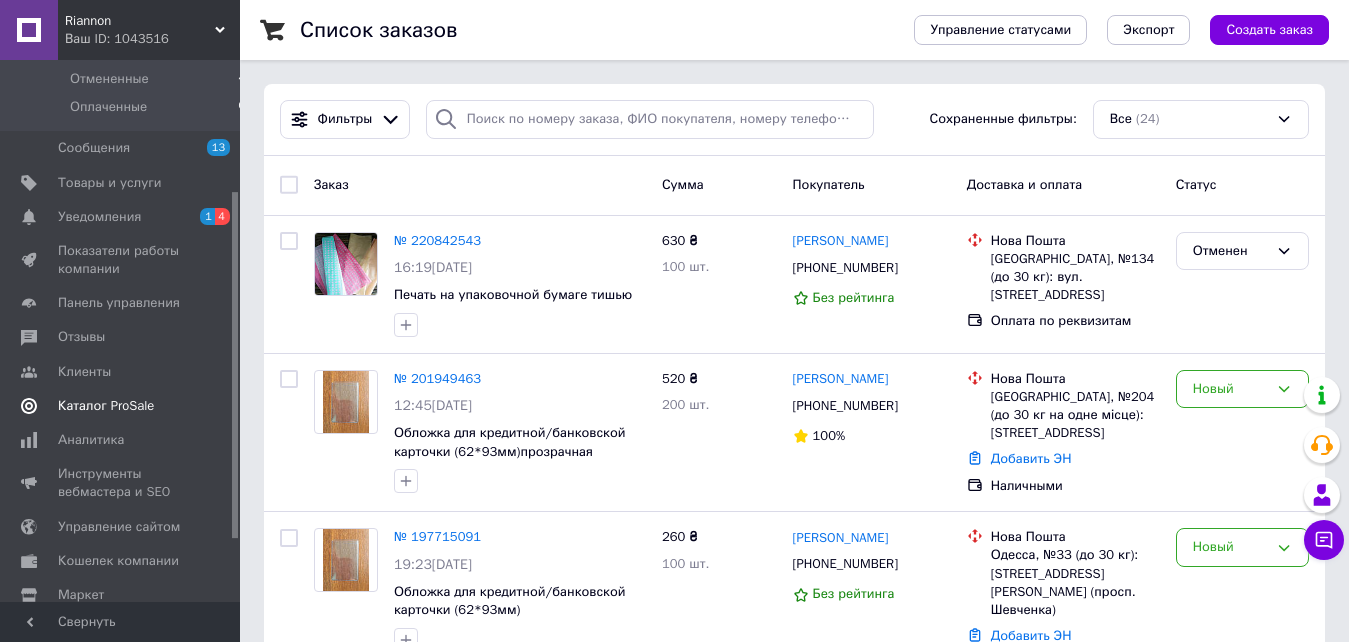 click on "Каталог ProSale" at bounding box center [106, 406] 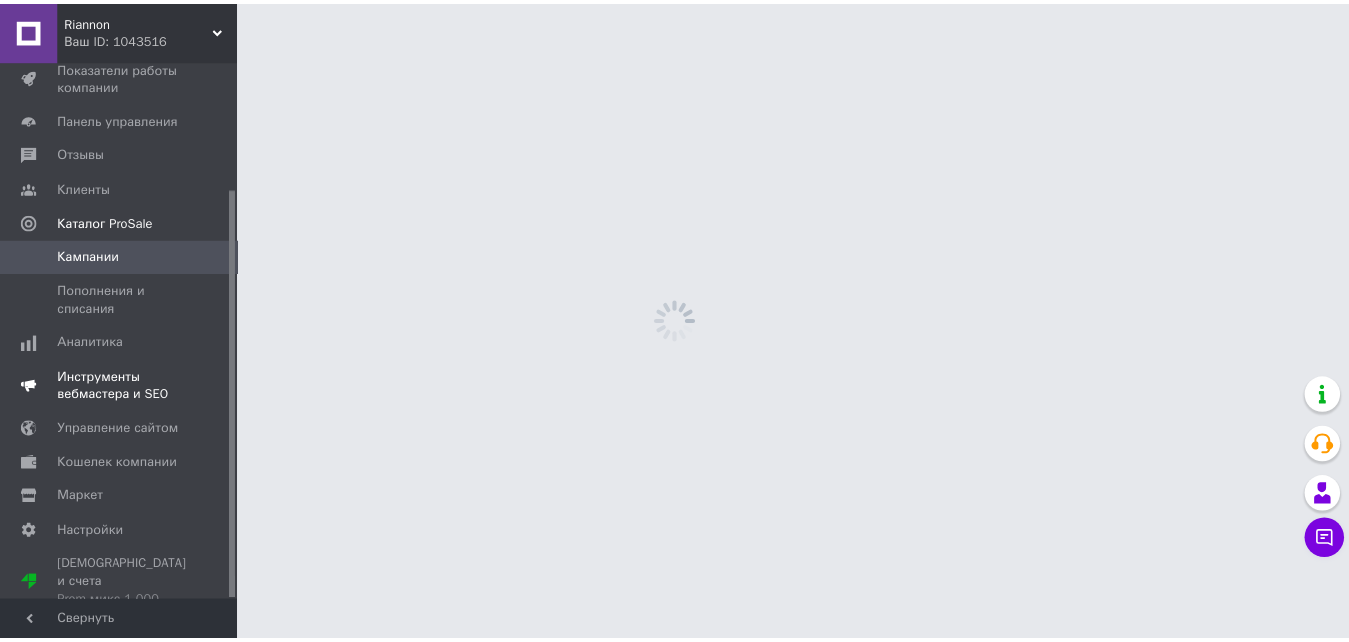 scroll, scrollTop: 168, scrollLeft: 0, axis: vertical 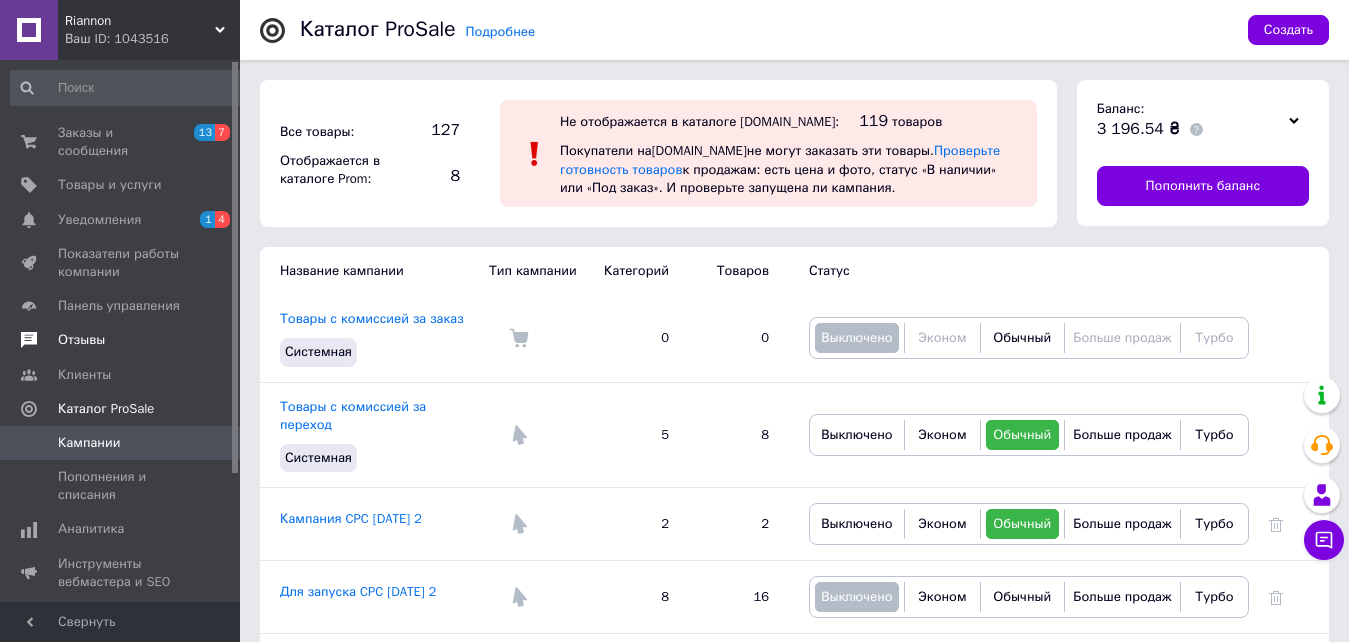 click on "Отзывы" at bounding box center [81, 340] 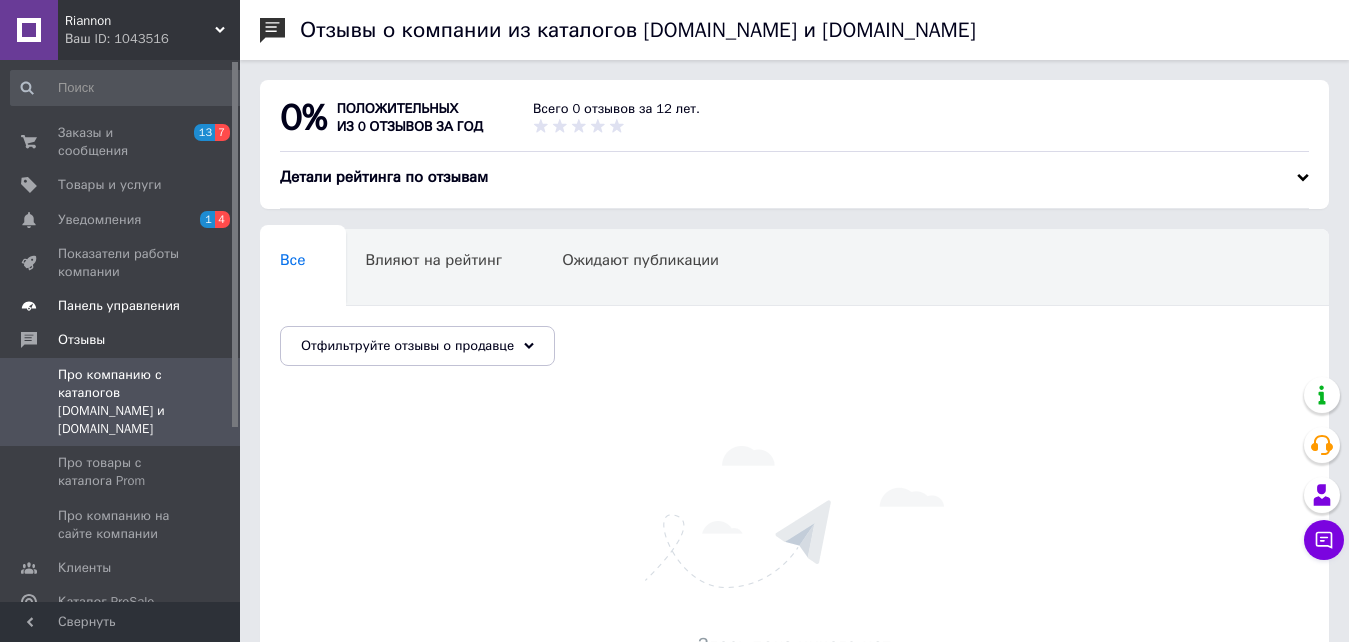 click on "Панель управления" at bounding box center [119, 306] 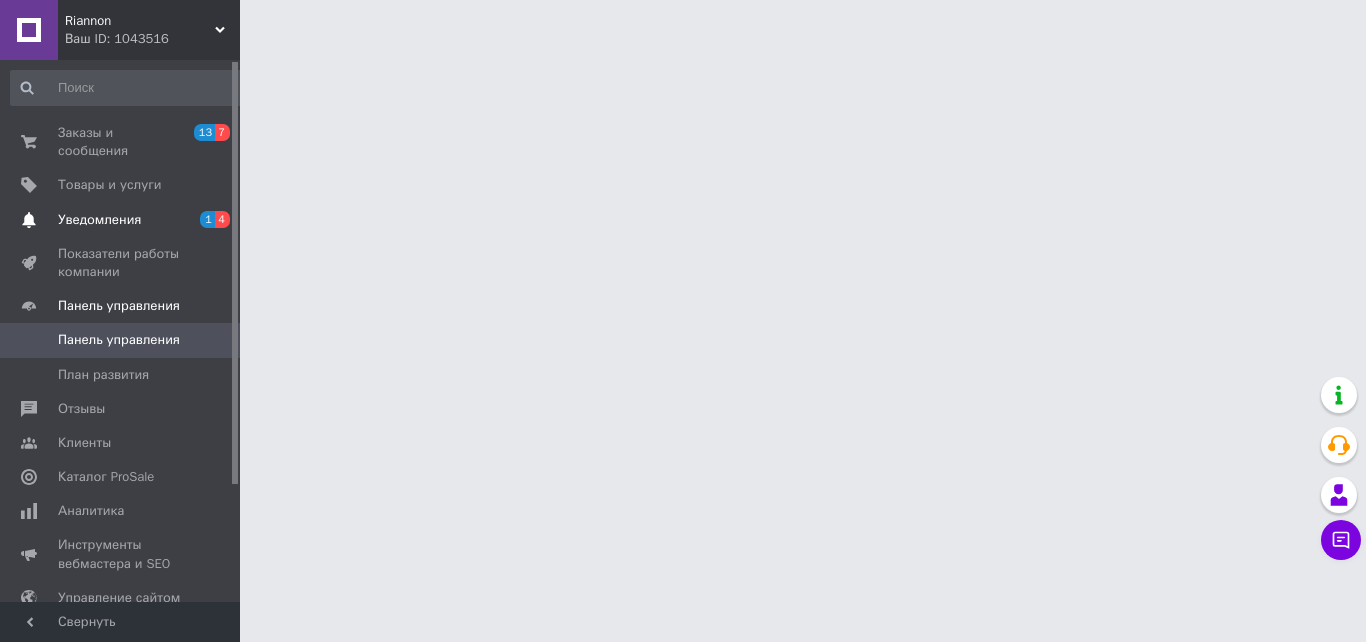 click on "Уведомления" at bounding box center (99, 220) 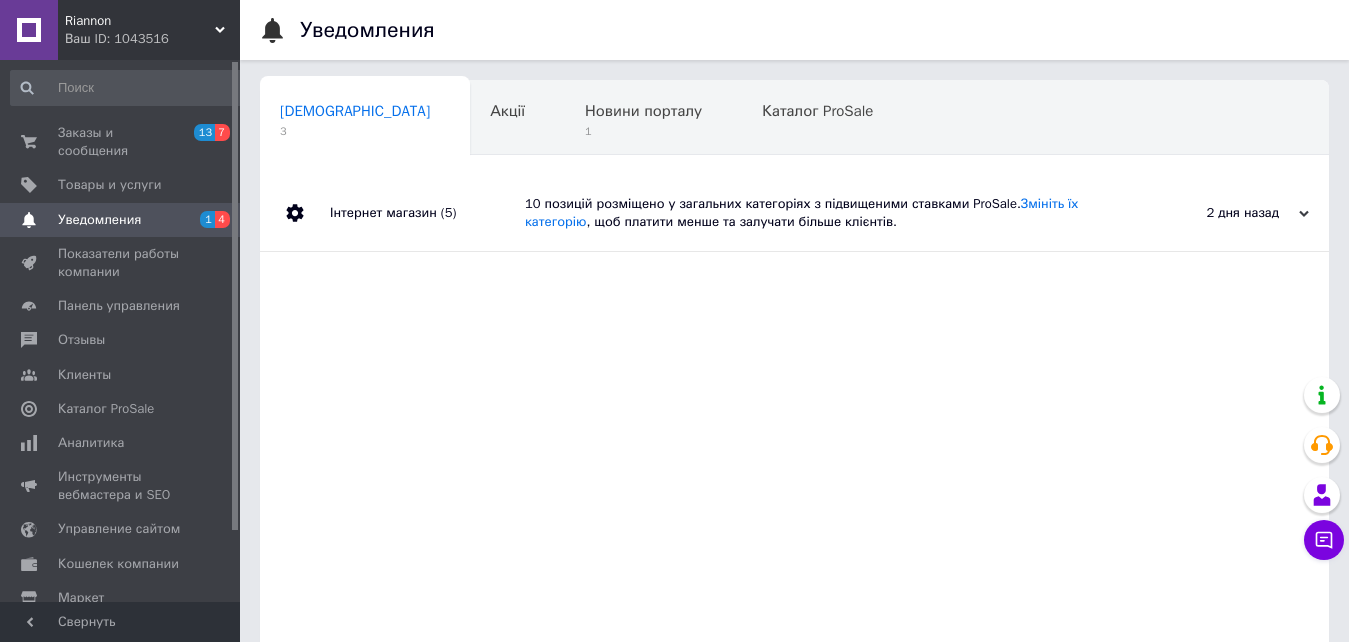 click on "10 позицій розміщено у загальних категоріях з підвищеними ставками ProSale.  Змініть їх категорію , щоб платити менше та залучати більше клієнтів." at bounding box center (817, 213) 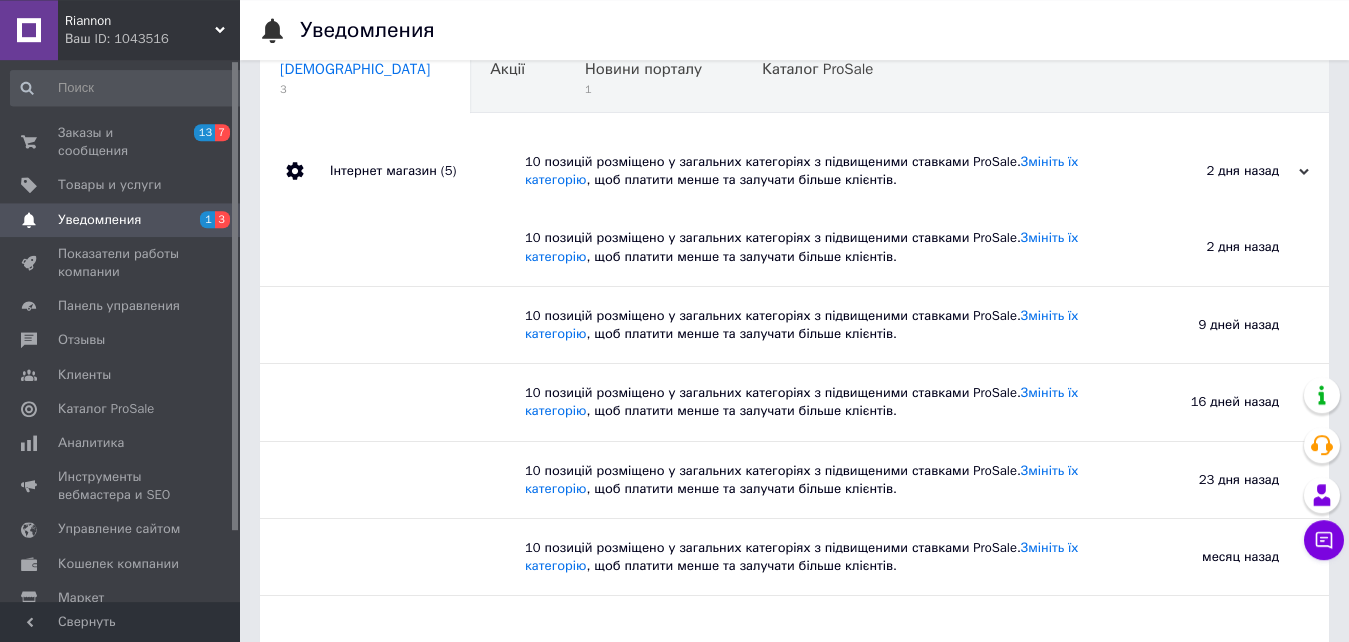 scroll, scrollTop: 163, scrollLeft: 0, axis: vertical 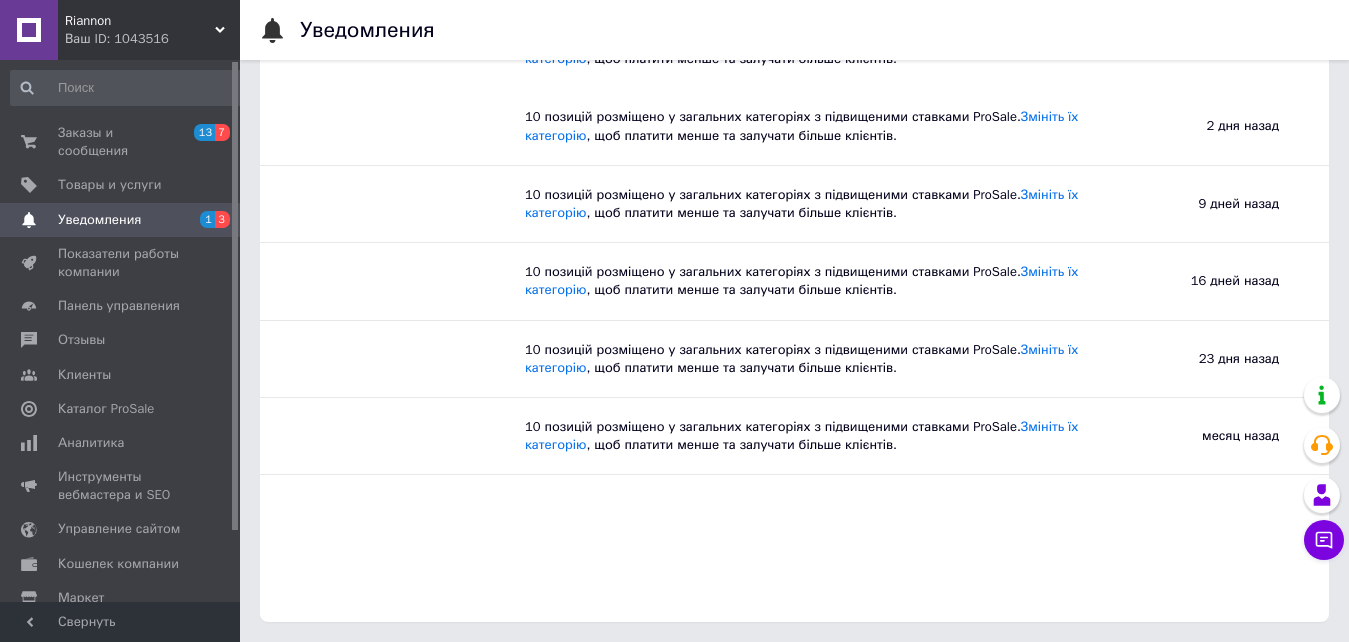 click on "10 позицій розміщено у загальних категоріях з підвищеними ставками ProSale.  Змініть їх категорію , щоб платити менше та залучати більше клієнтів." at bounding box center (802, 359) 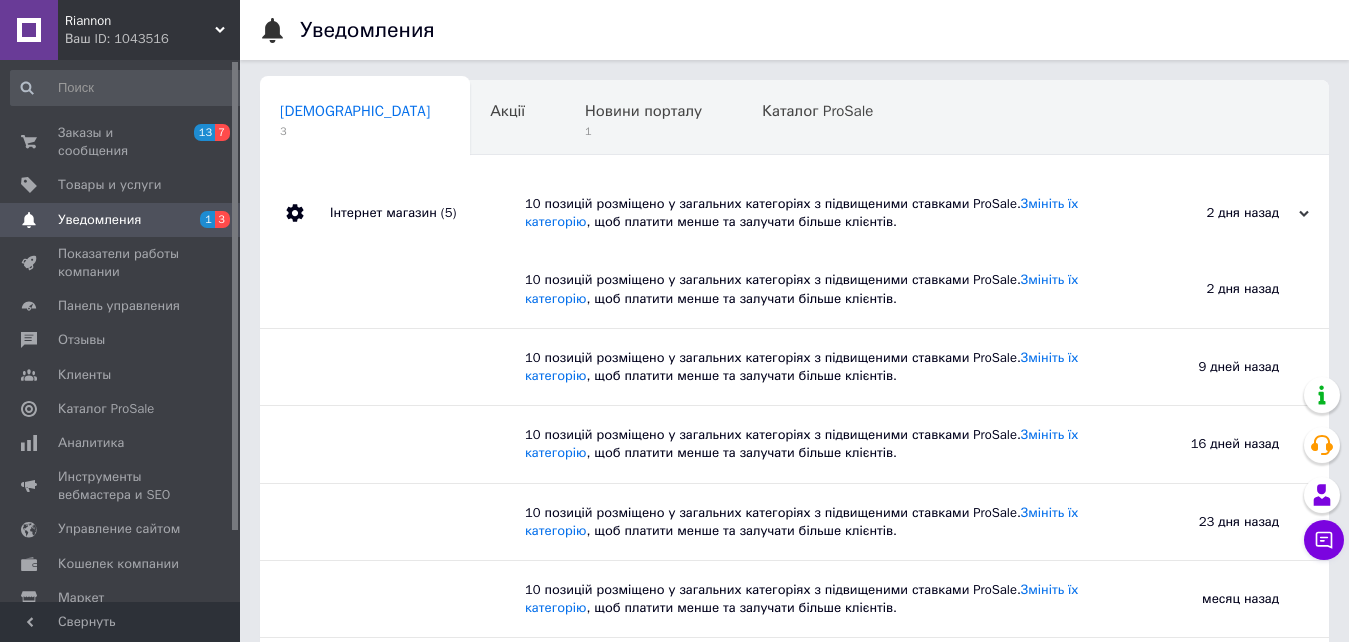 click on "Інтернет магазин   (5)" at bounding box center (427, 213) 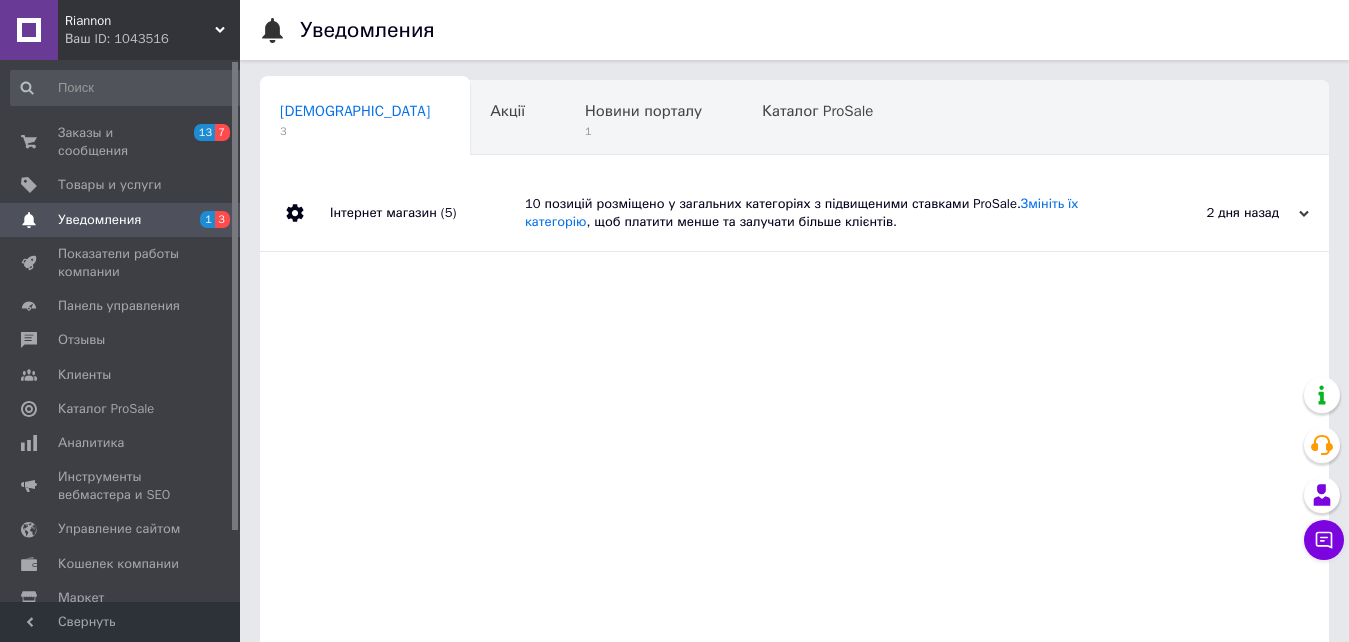 click on "Інтернет магазин   (5)" at bounding box center (427, 213) 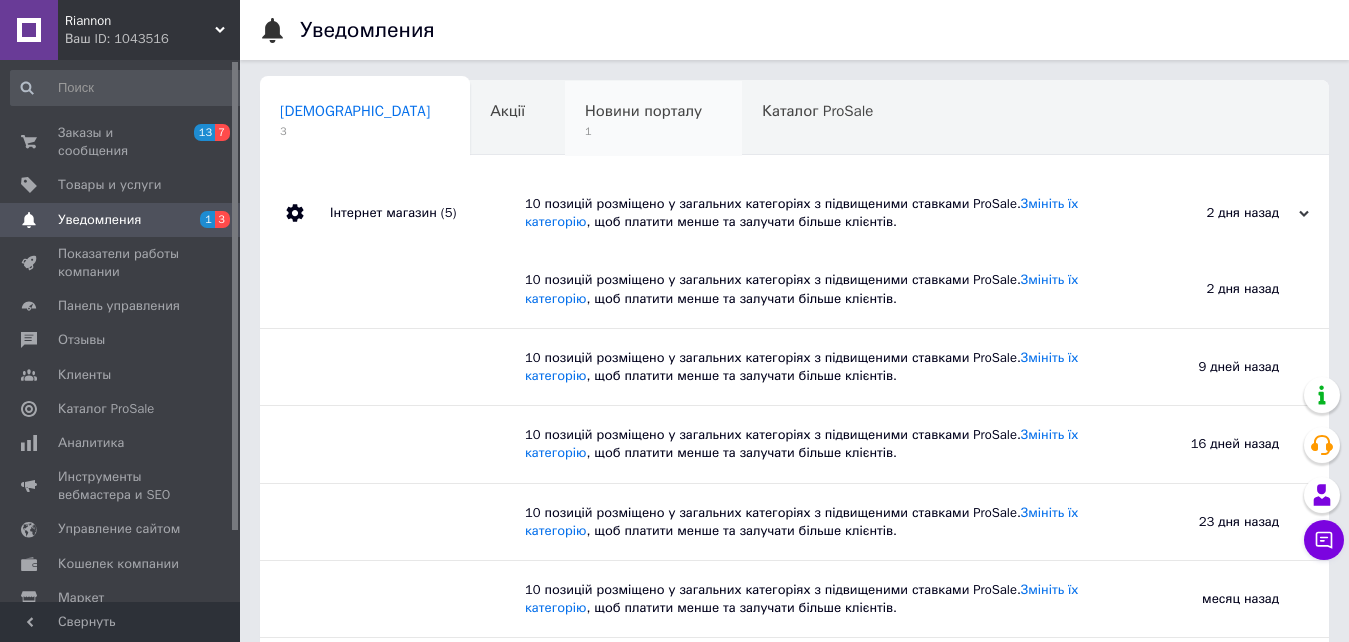 click on "Новини порталу" at bounding box center [643, 111] 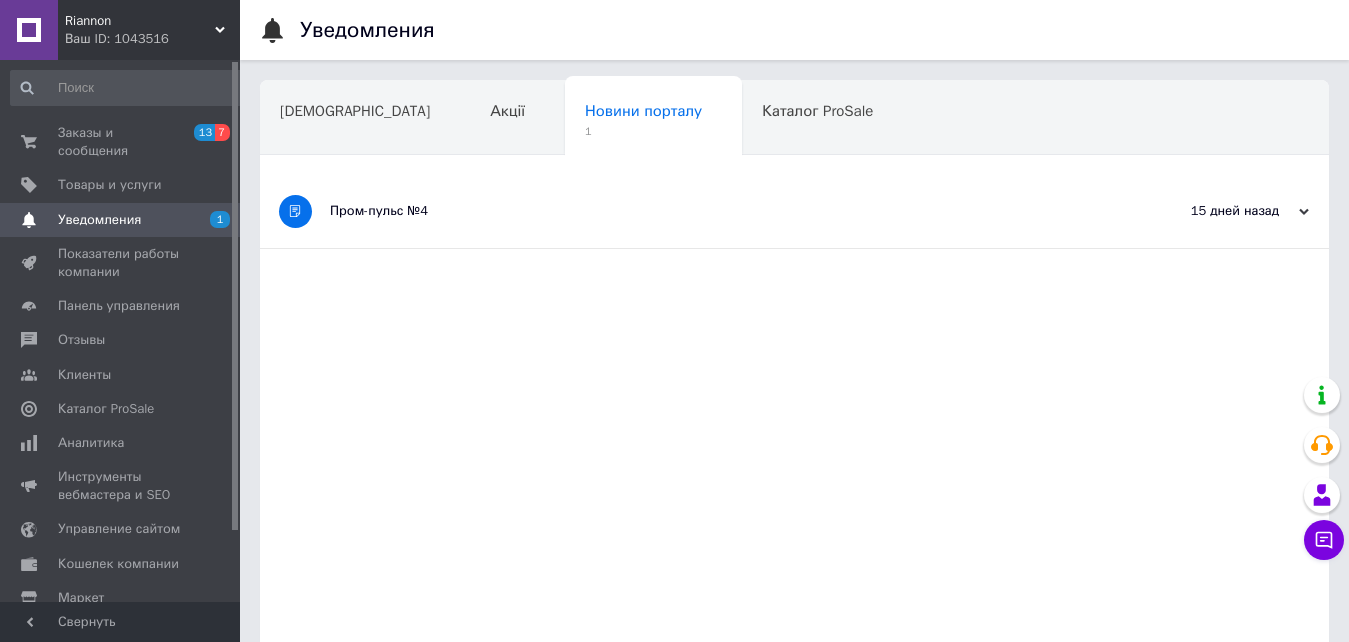 click on "Пром-пульс №4" at bounding box center [719, 211] 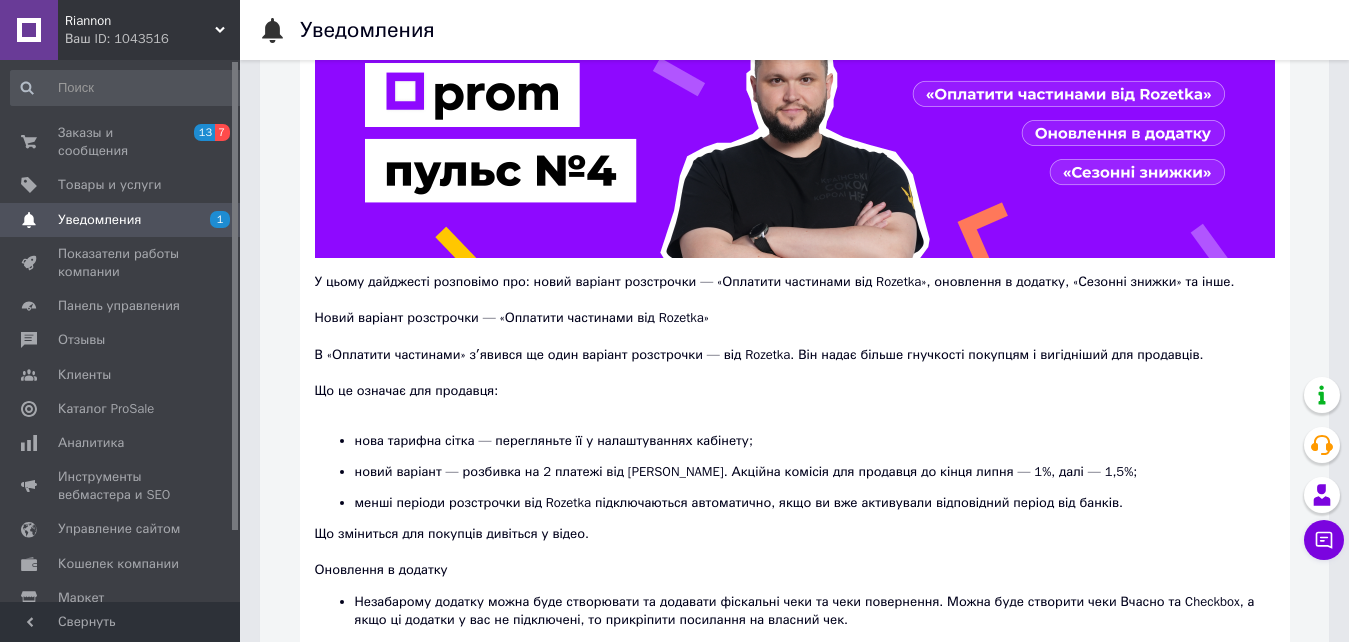 scroll, scrollTop: 0, scrollLeft: 0, axis: both 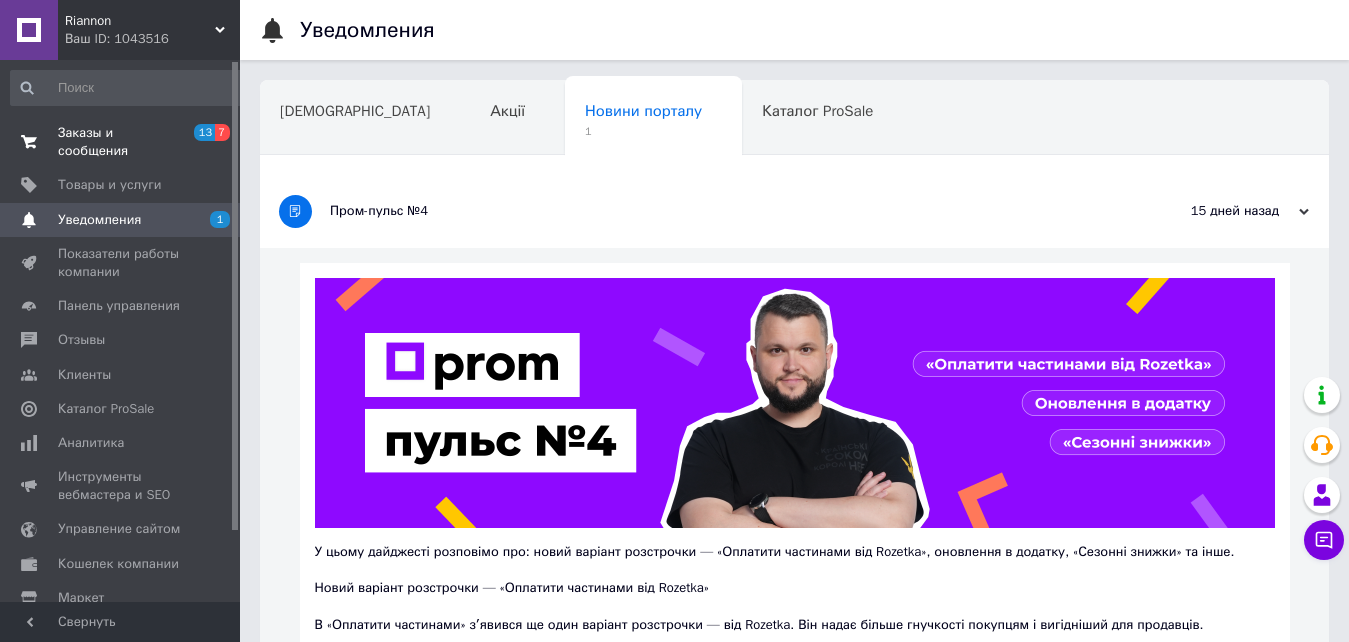 click on "Заказы и сообщения" at bounding box center (121, 142) 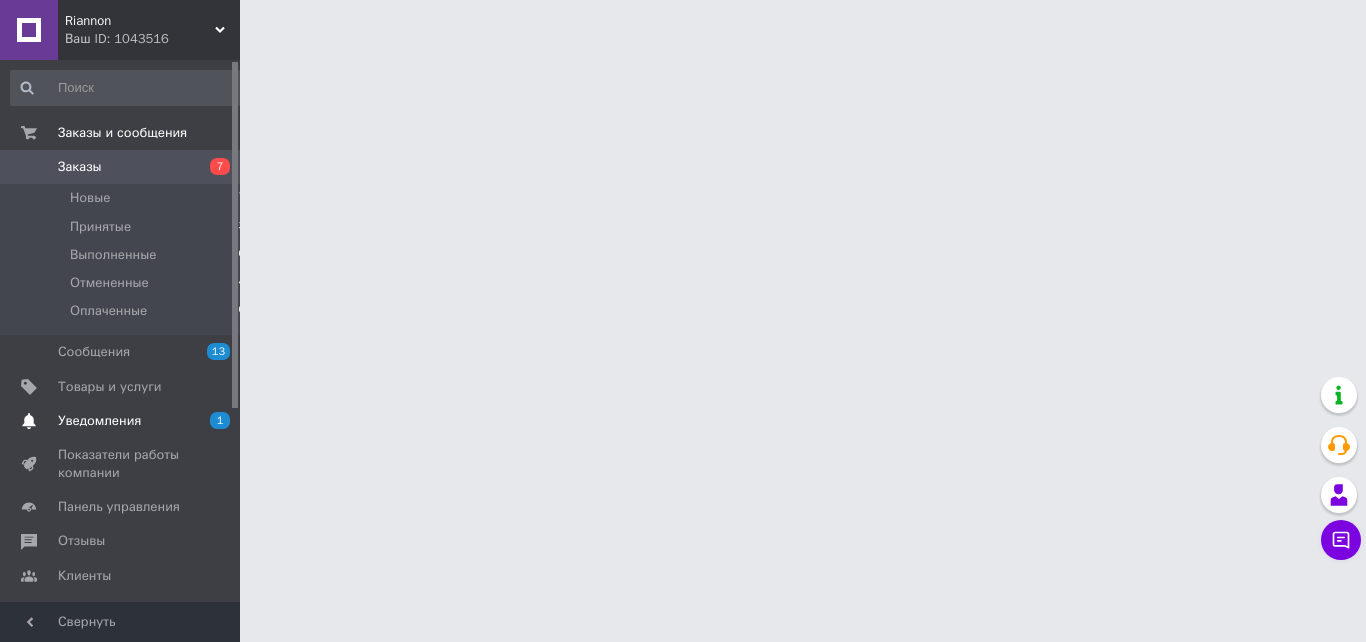 click on "Уведомления" at bounding box center (99, 421) 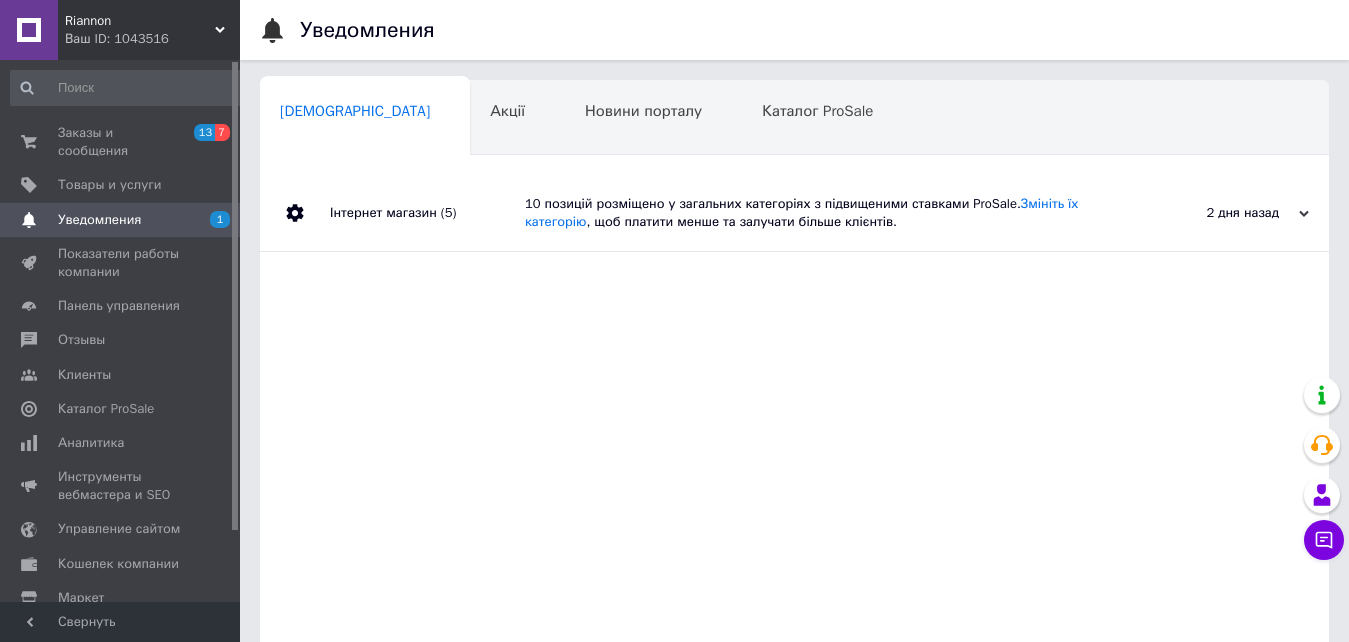 click on "Інтернет магазин   (5)" at bounding box center [427, 213] 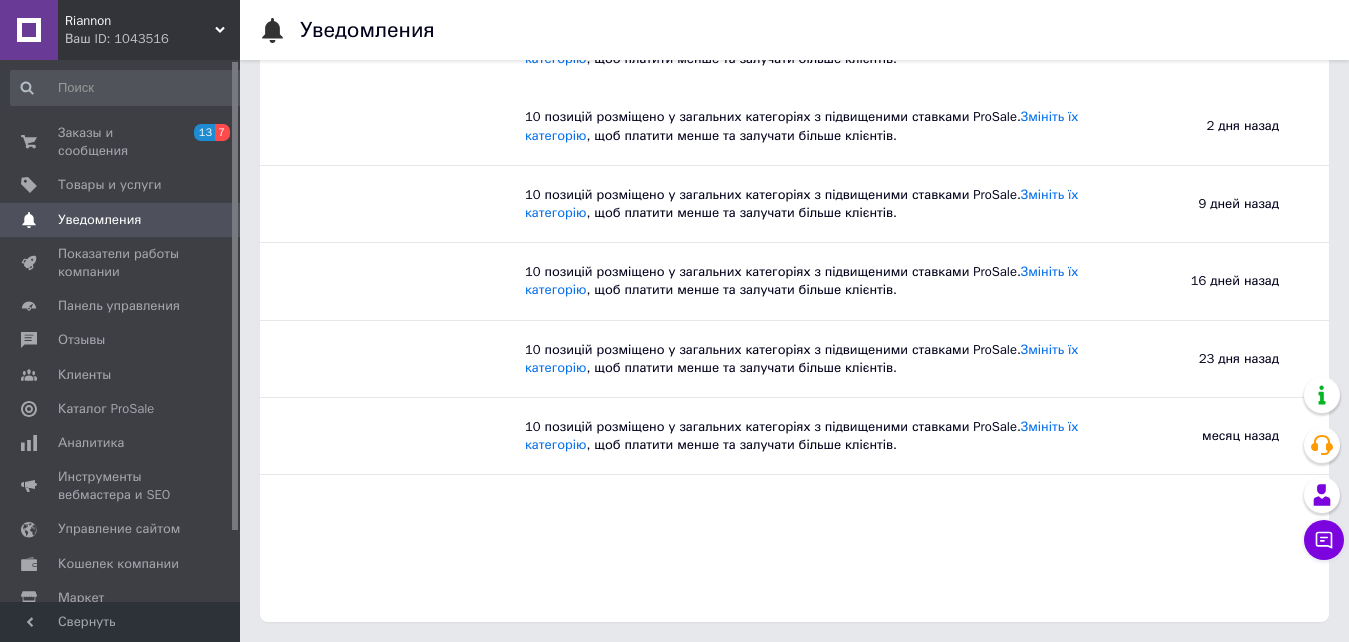 scroll, scrollTop: 0, scrollLeft: 0, axis: both 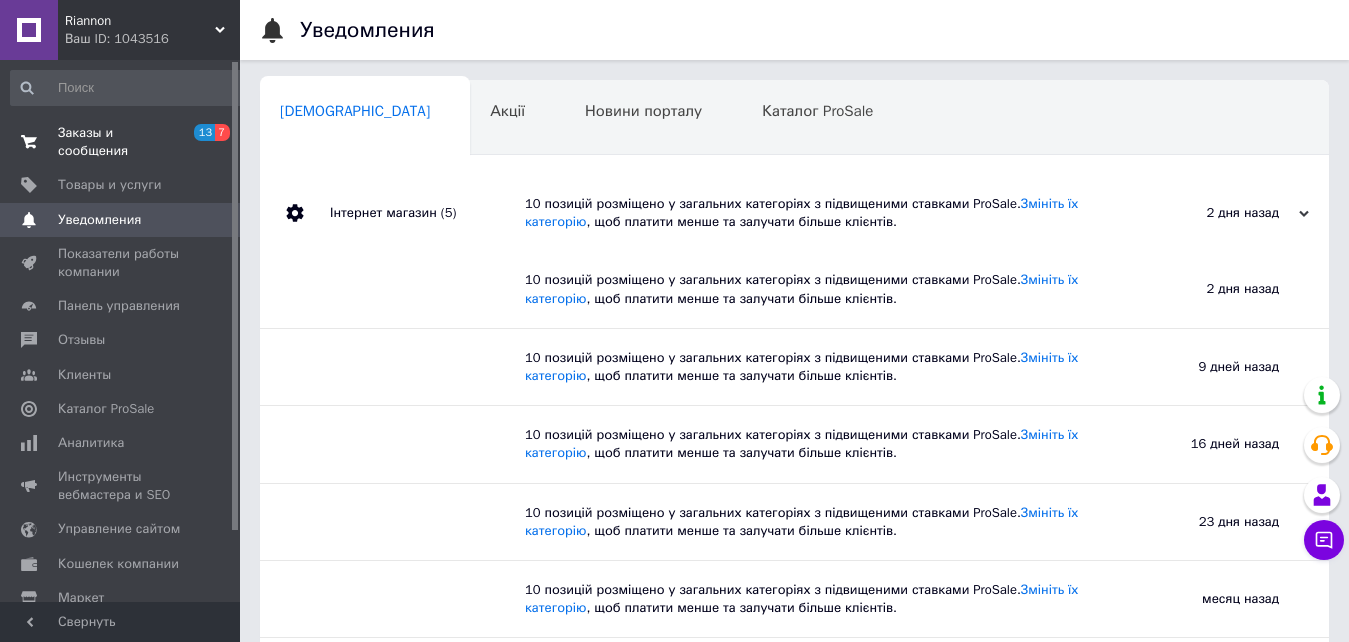 click on "Заказы и сообщения 13 7" at bounding box center (128, 142) 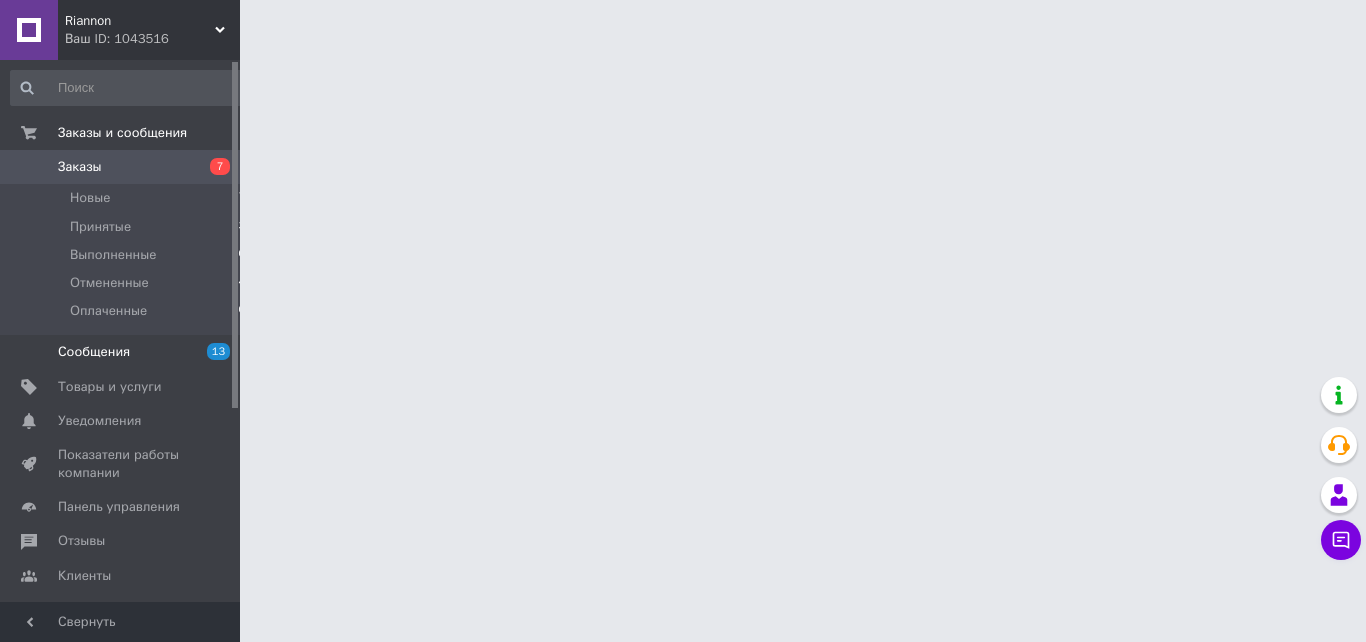 click on "Сообщения" at bounding box center [94, 352] 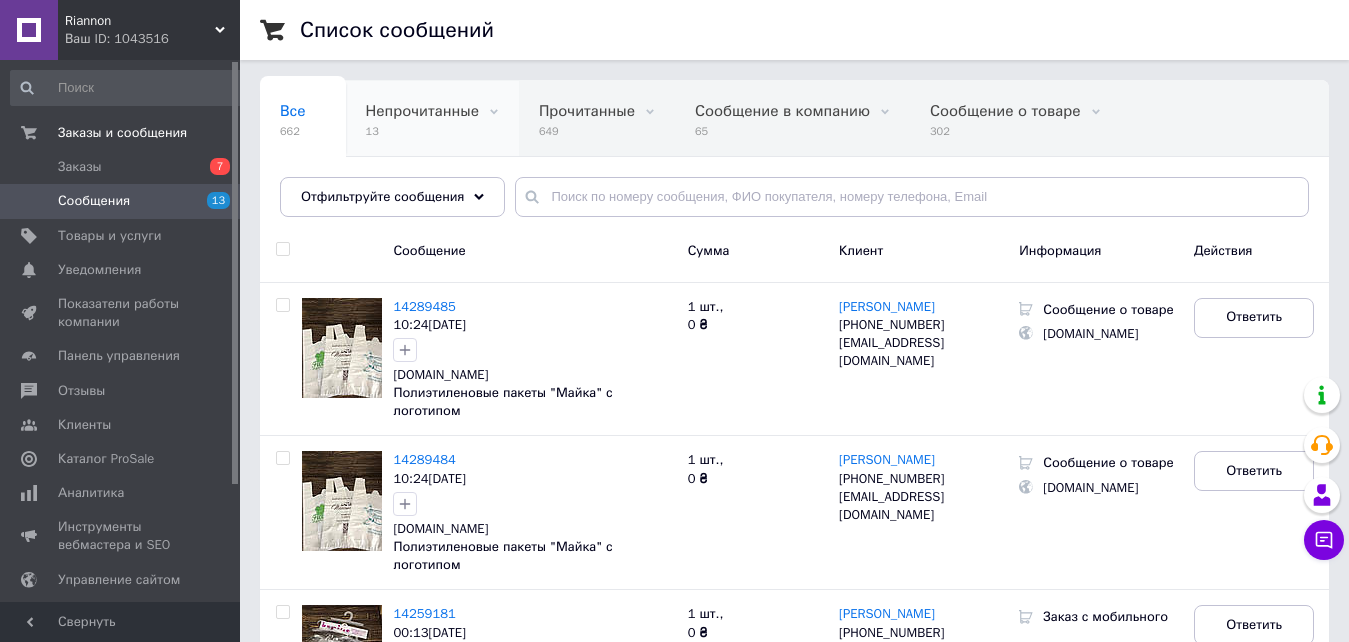 click on "Непрочитанные" at bounding box center [422, 111] 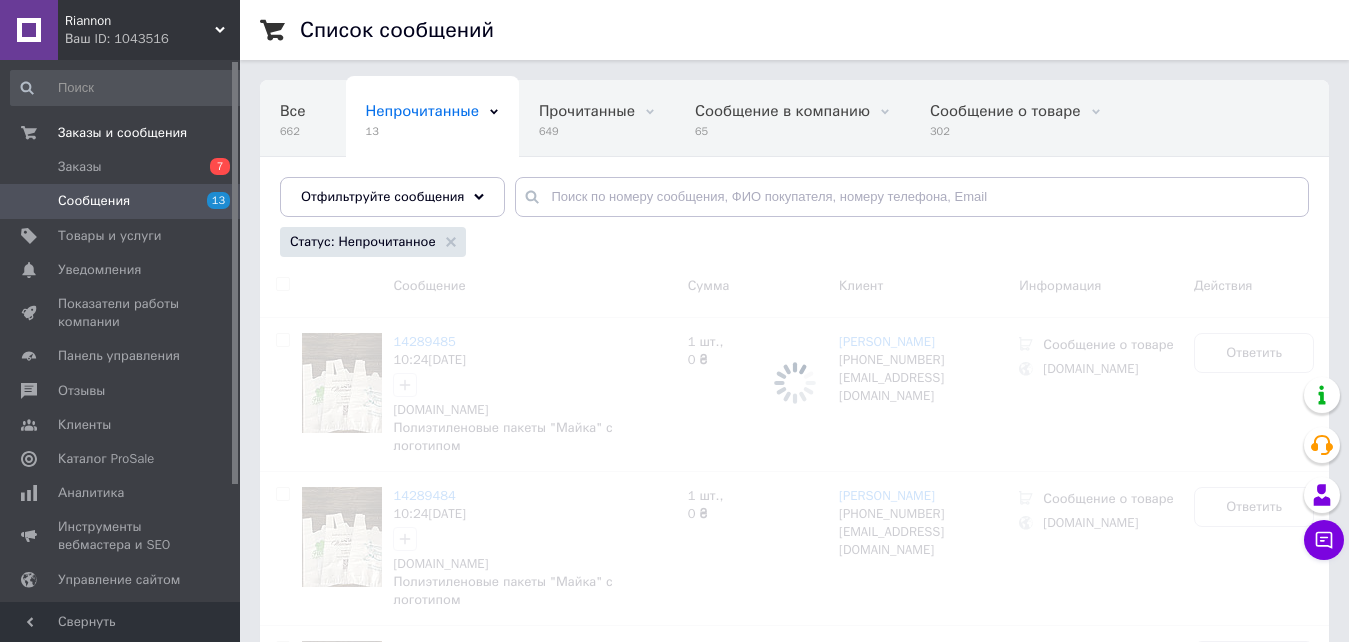 scroll, scrollTop: 0, scrollLeft: 93, axis: horizontal 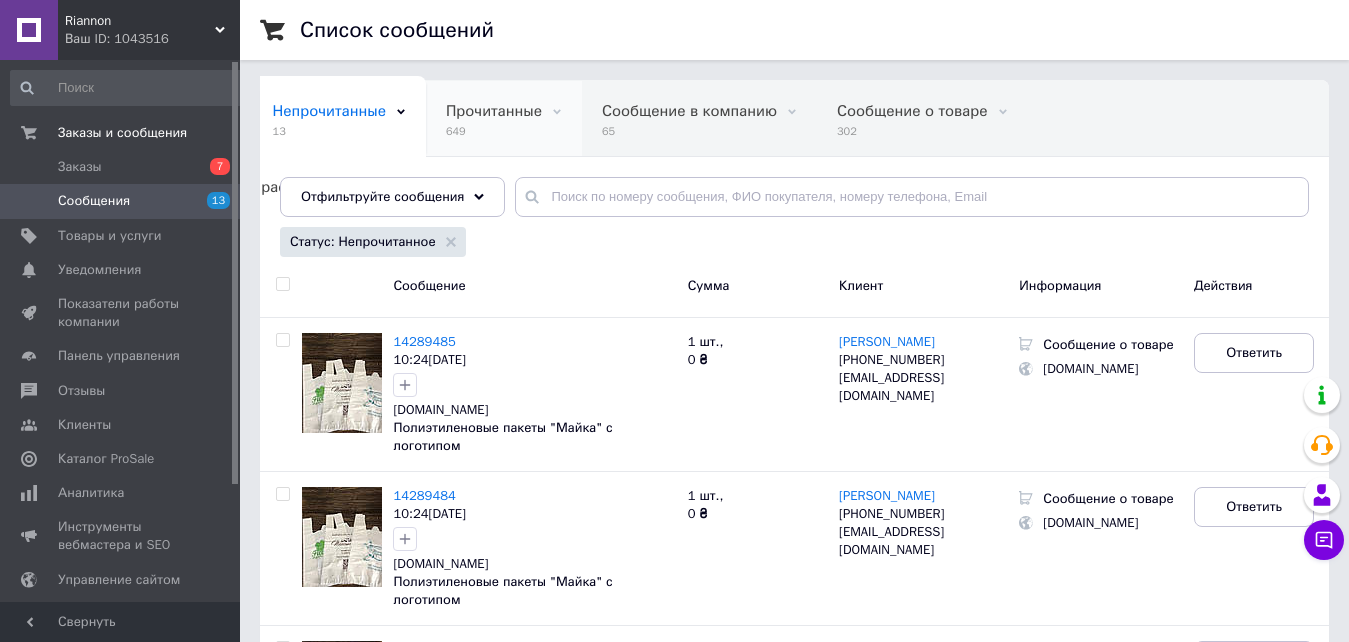 click on "Прочитанные" at bounding box center (494, 111) 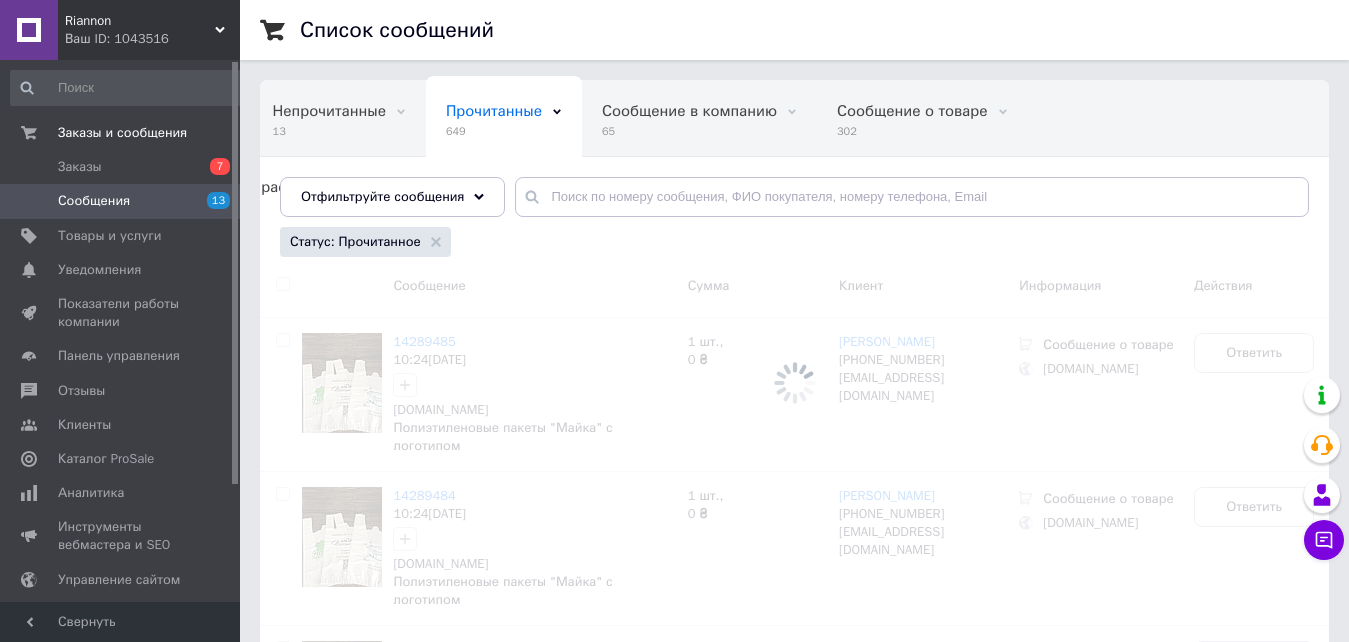 scroll, scrollTop: 0, scrollLeft: 133, axis: horizontal 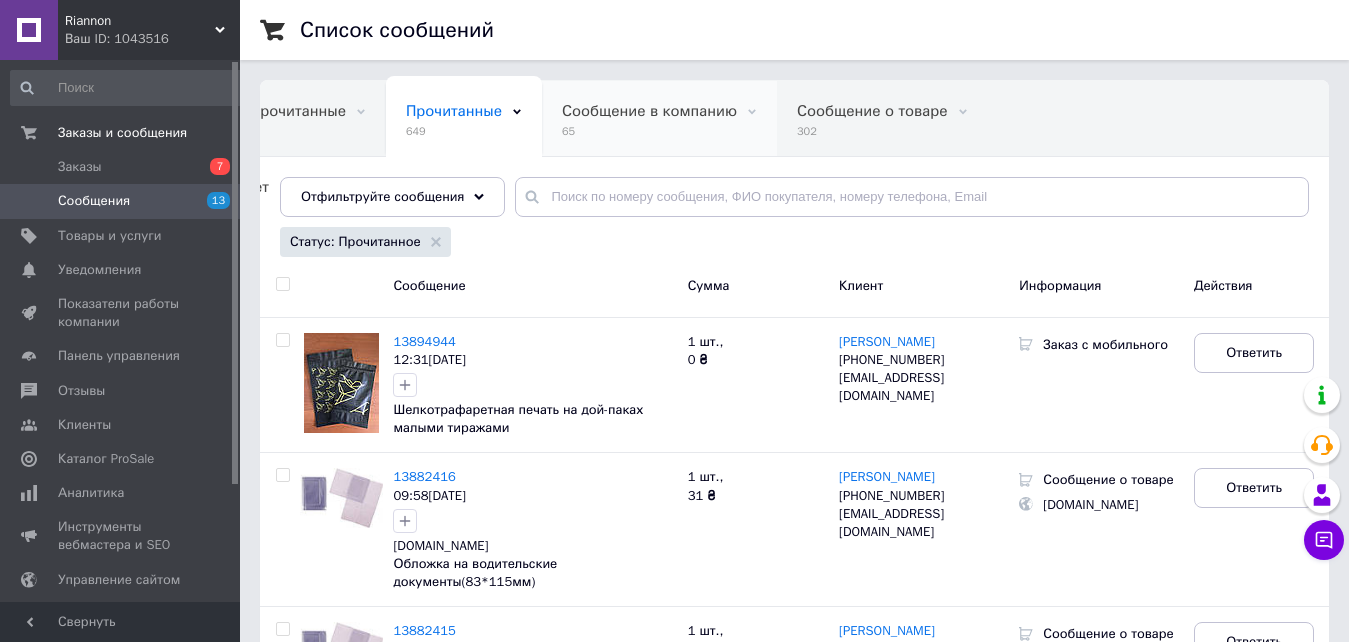 click on "Сообщение в компанию" at bounding box center [649, 111] 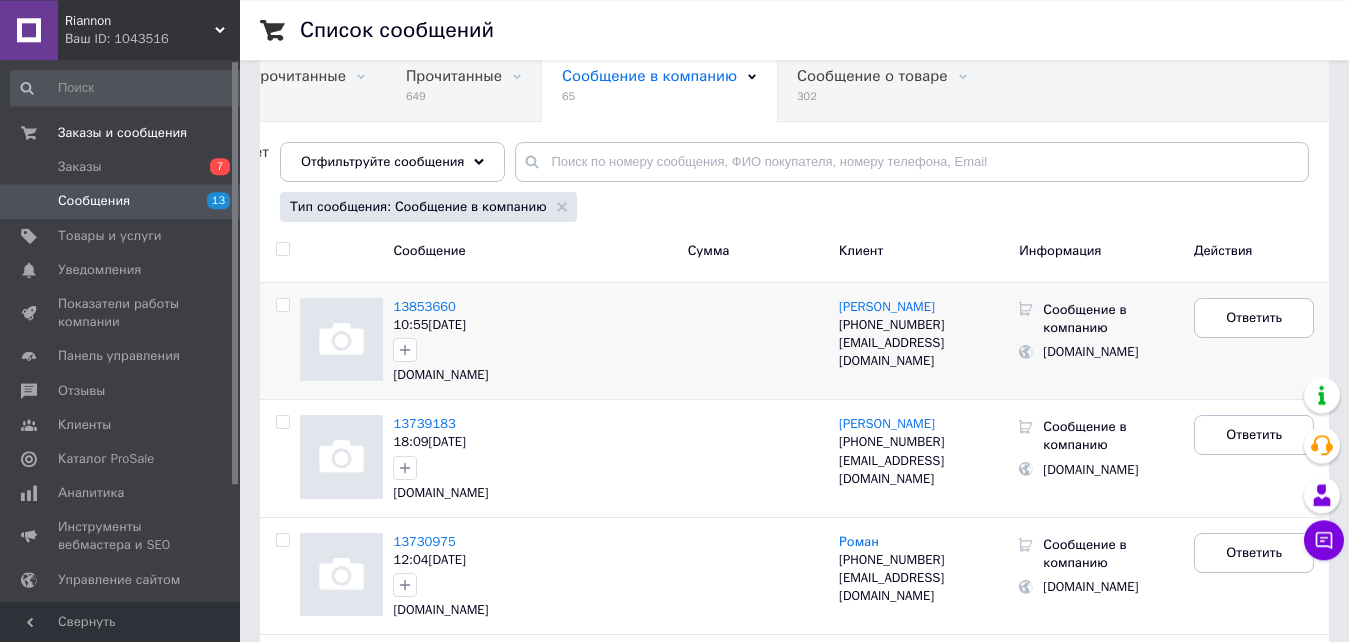 scroll, scrollTop: 0, scrollLeft: 0, axis: both 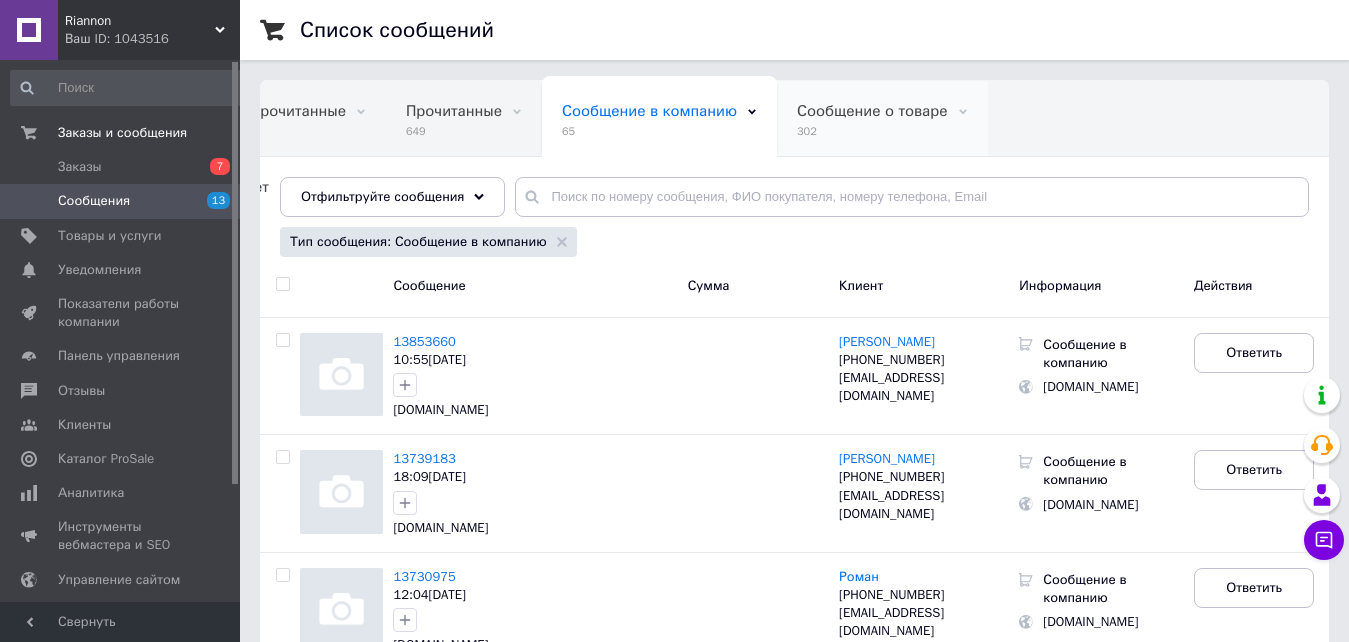 click on "Сообщение о товаре" at bounding box center (872, 111) 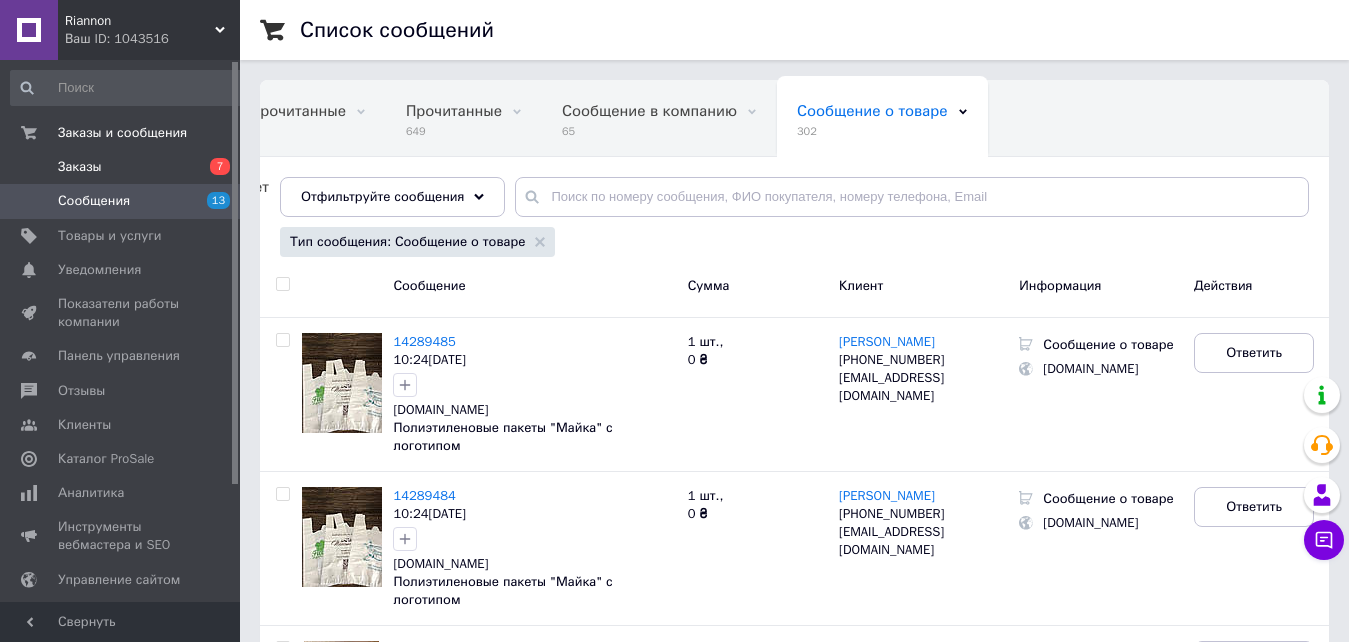 click on "Заказы" at bounding box center (80, 167) 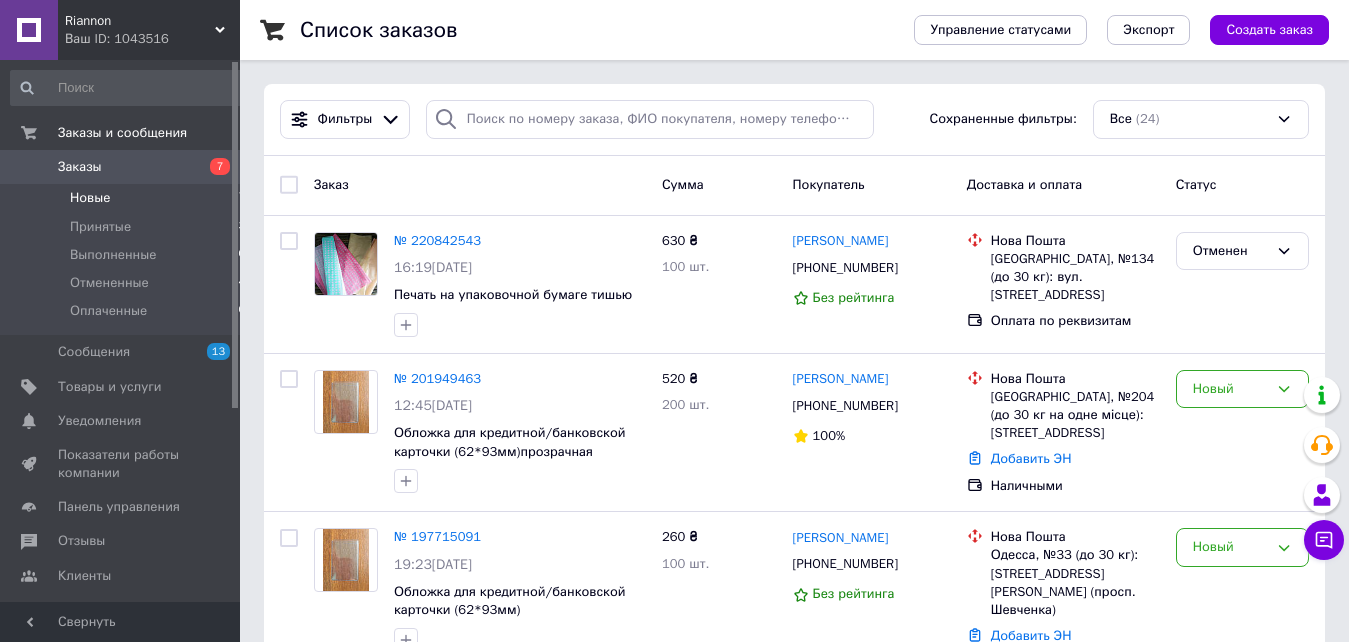 click on "Новые" at bounding box center (90, 198) 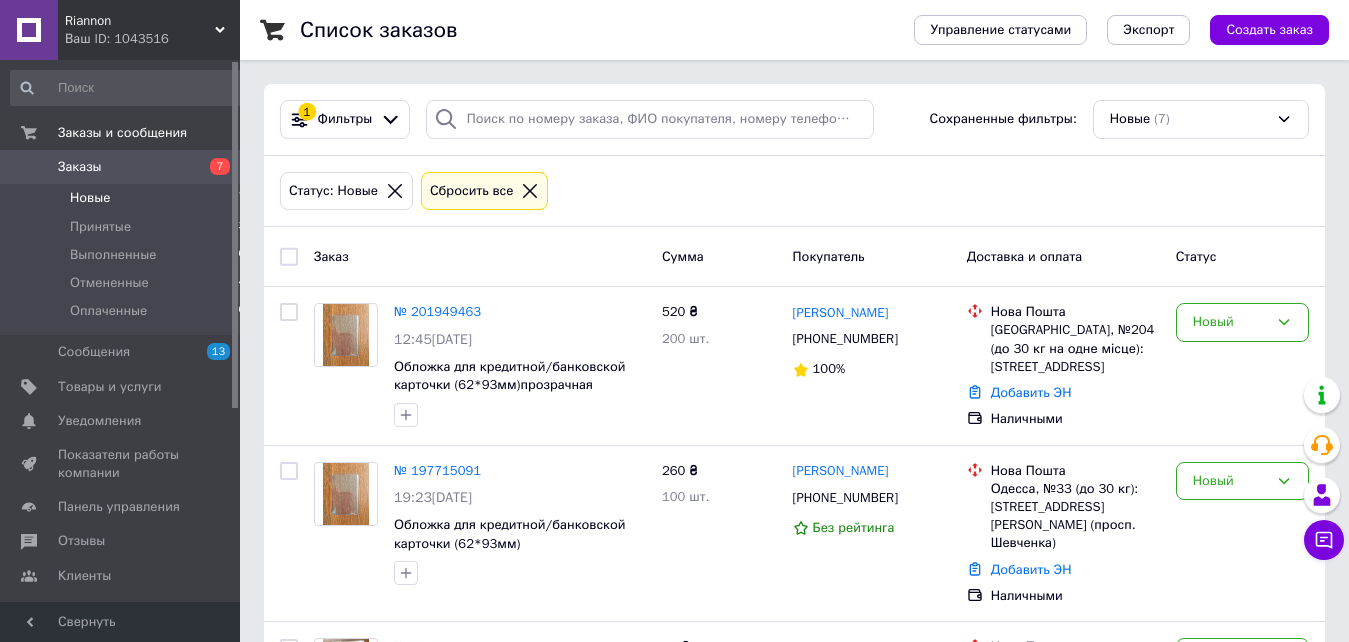 click on "[PERSON_NAME] Ваш ID: 1043516" at bounding box center (149, 30) 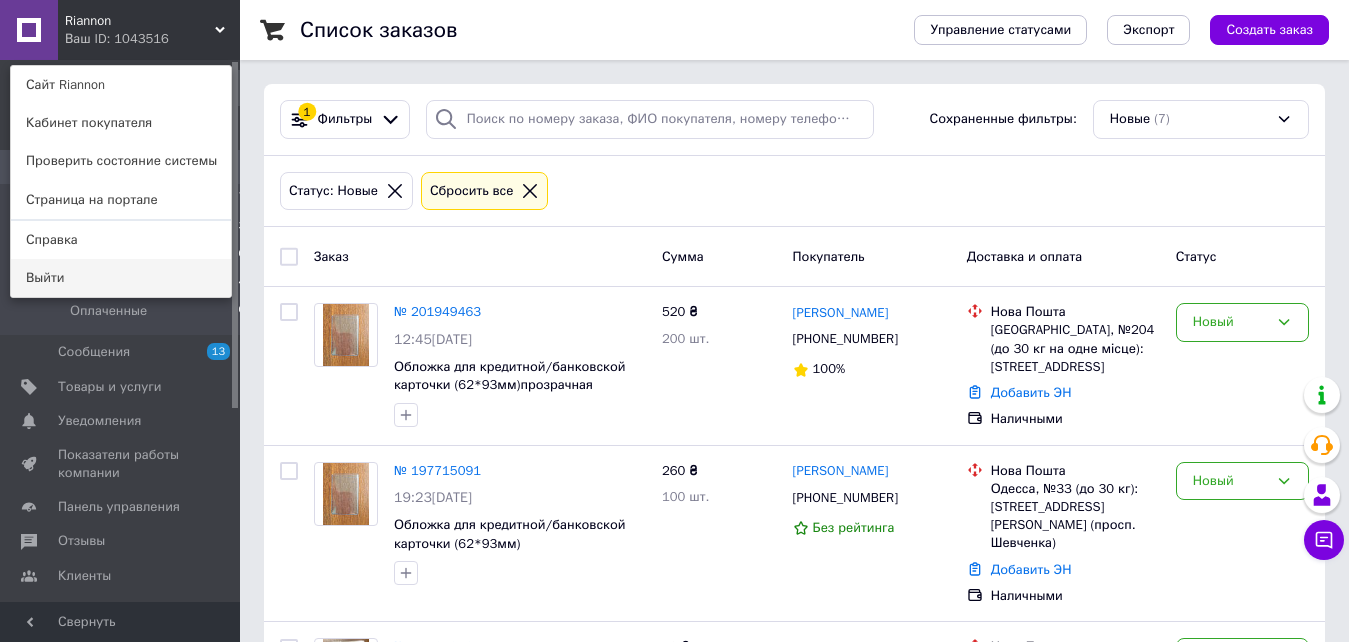 click on "Выйти" at bounding box center (121, 278) 